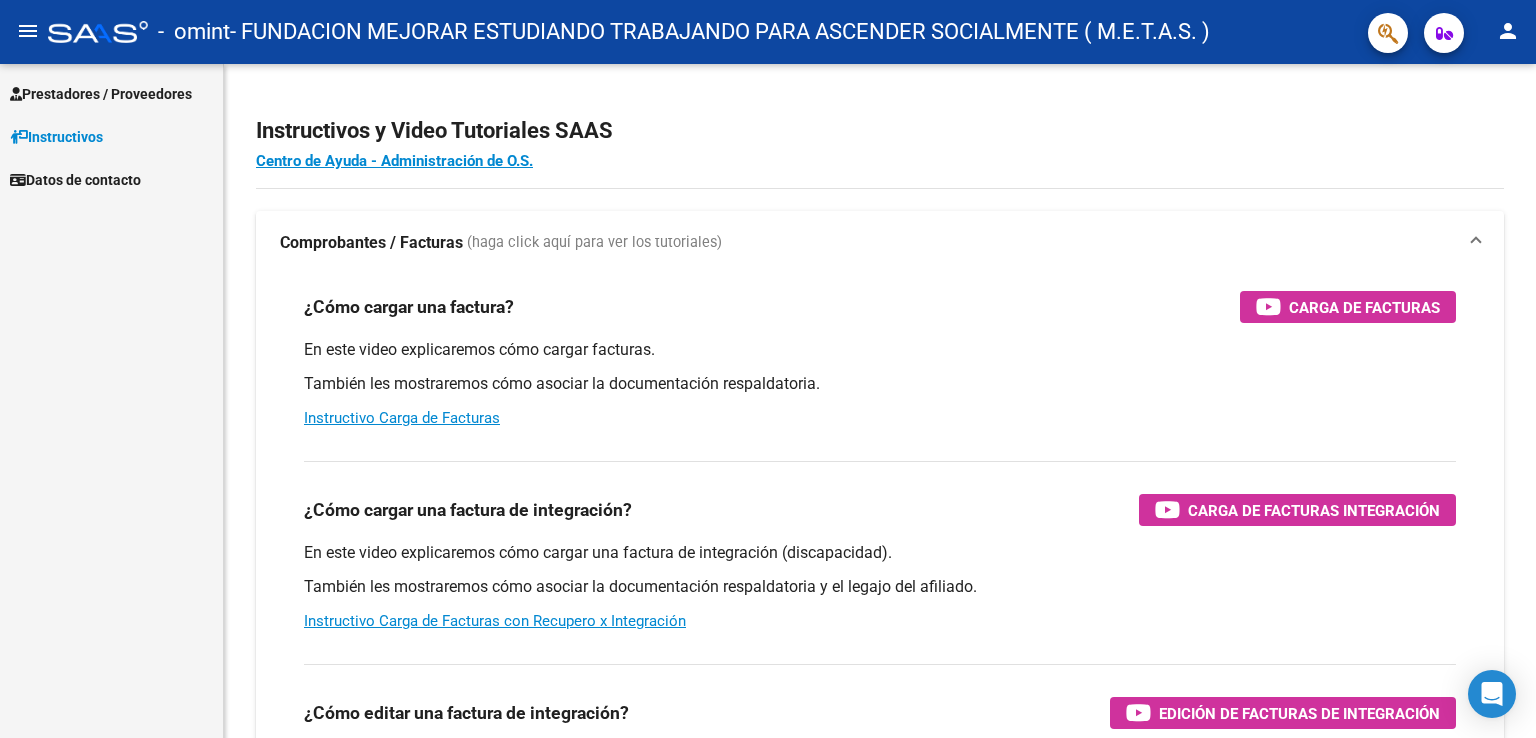 scroll, scrollTop: 0, scrollLeft: 0, axis: both 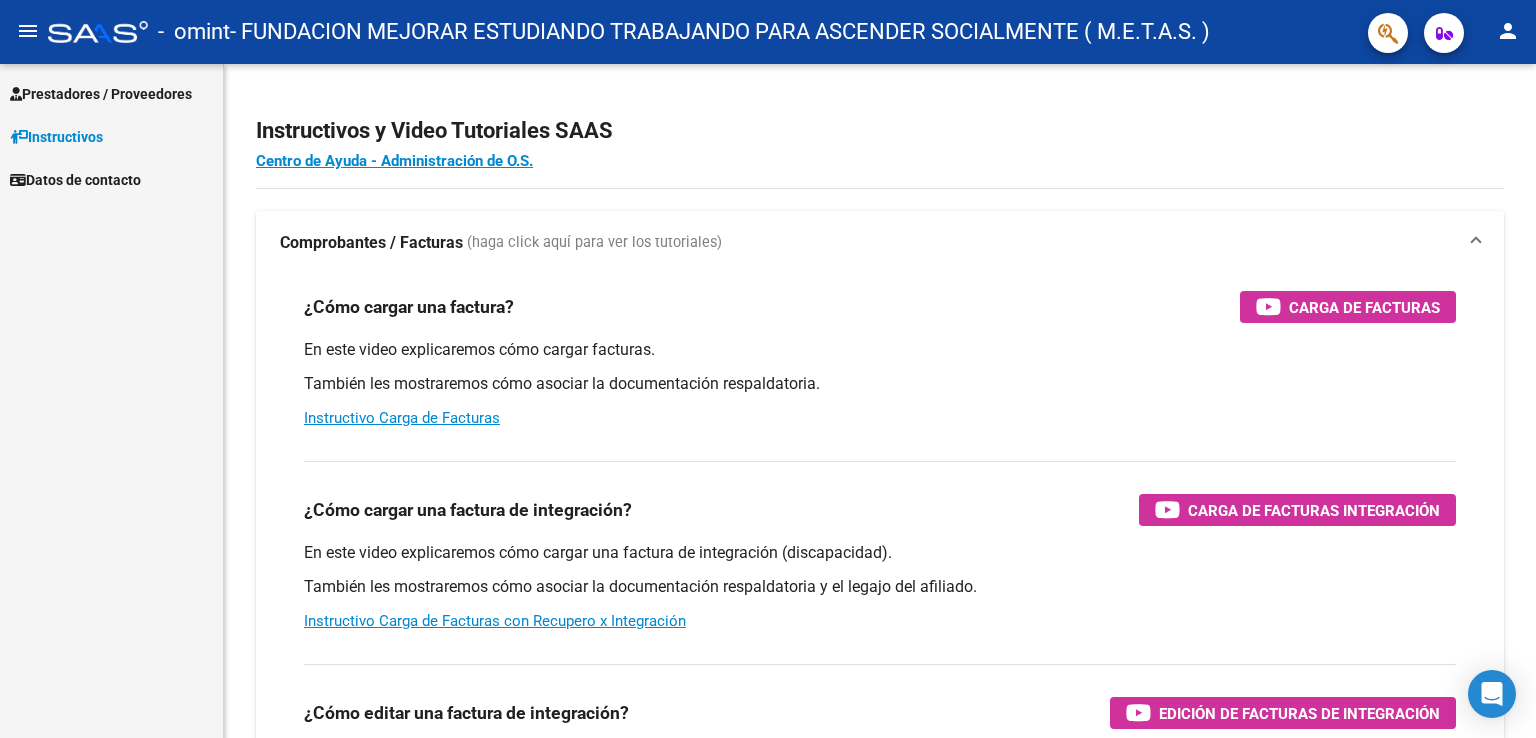 click on "Prestadores / Proveedores" at bounding box center [101, 94] 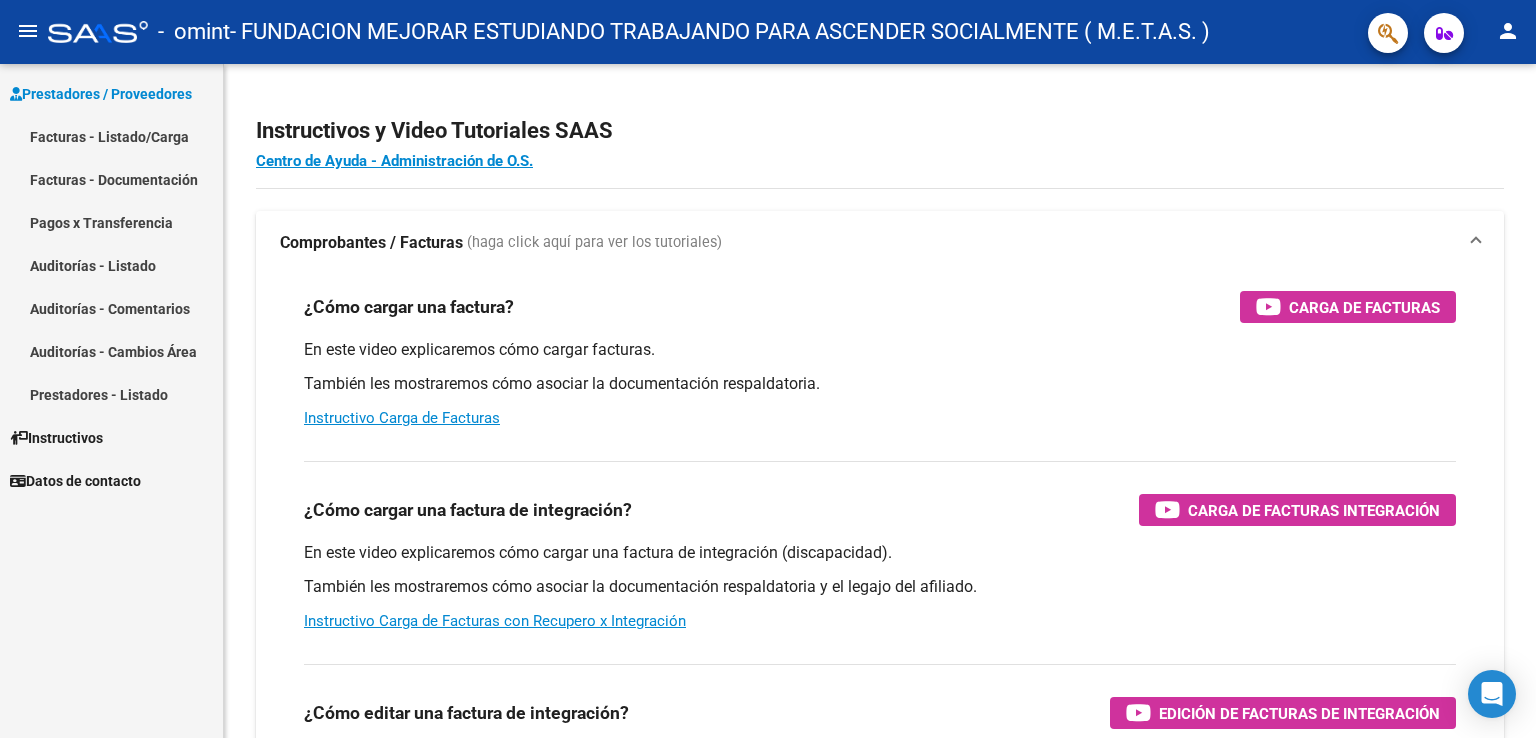 click on "Facturas - Listado/Carga" at bounding box center (111, 136) 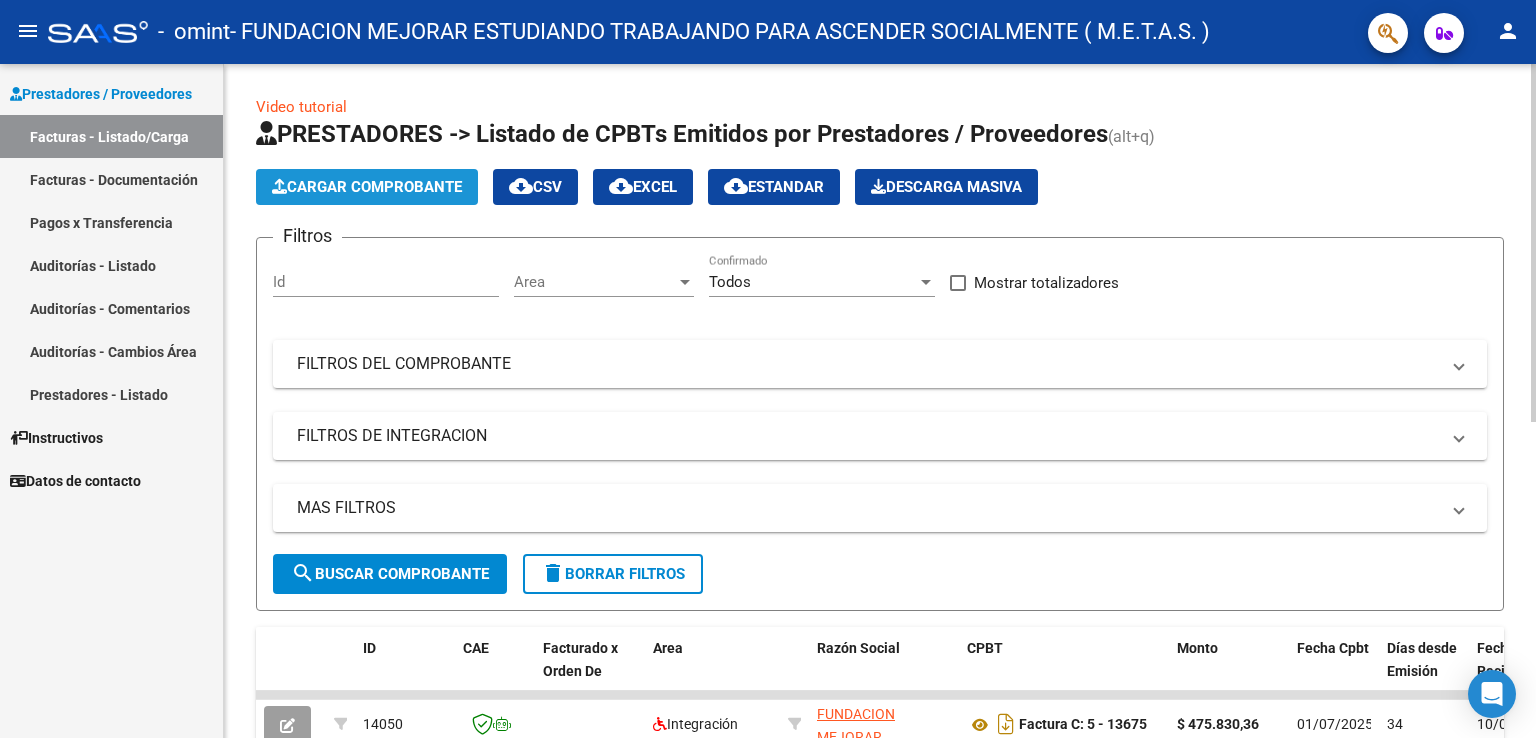 click on "Cargar Comprobante" 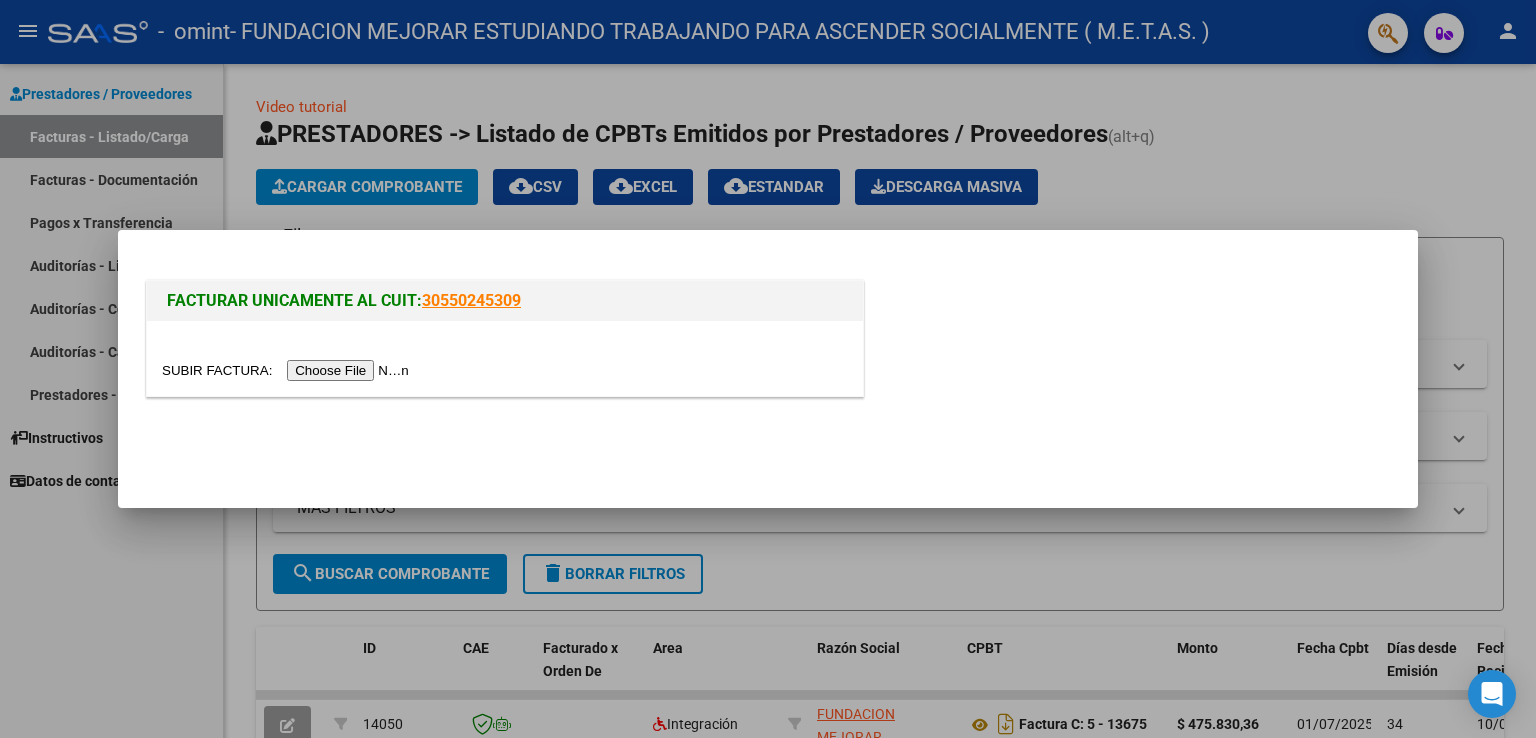 click at bounding box center (288, 370) 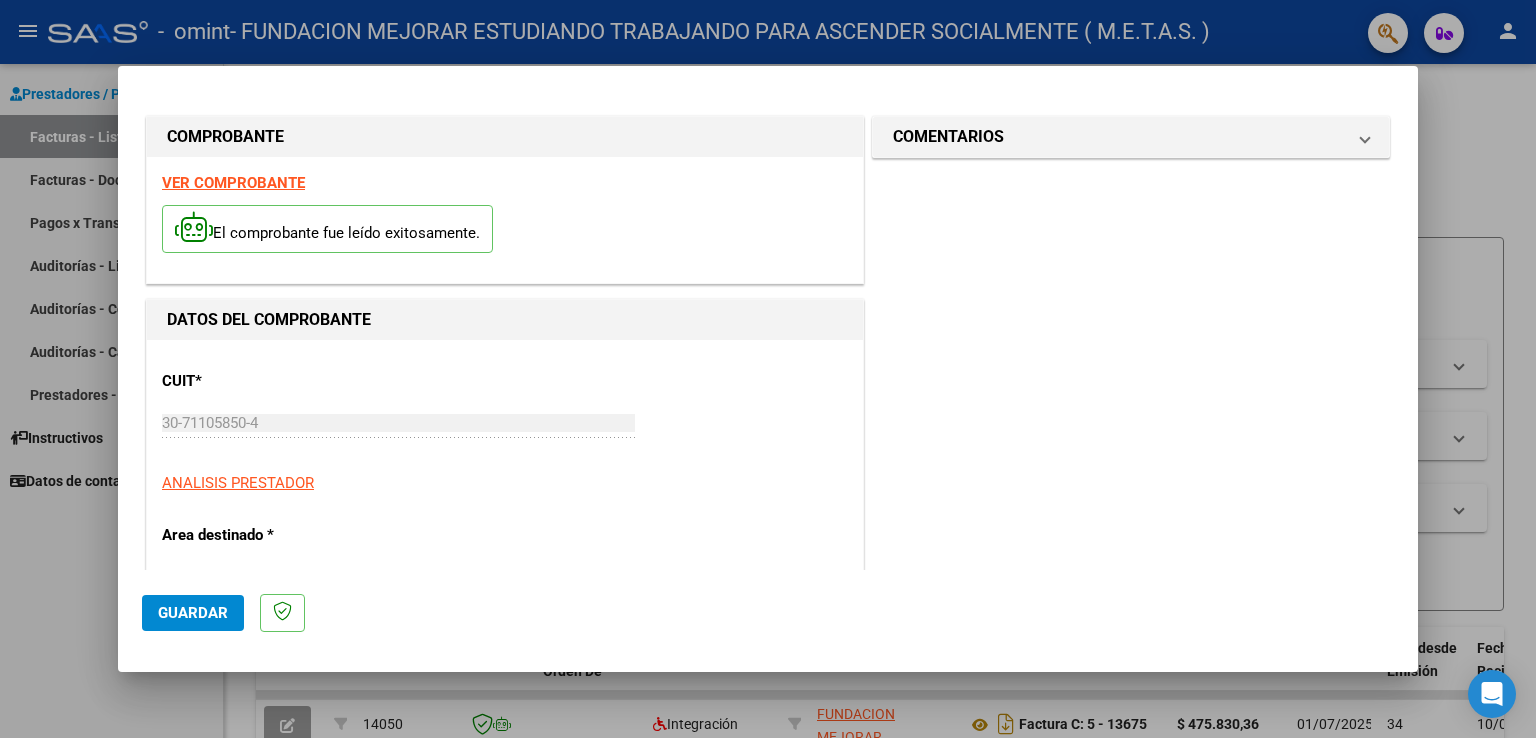 click on "VER COMPROBANTE" at bounding box center (233, 183) 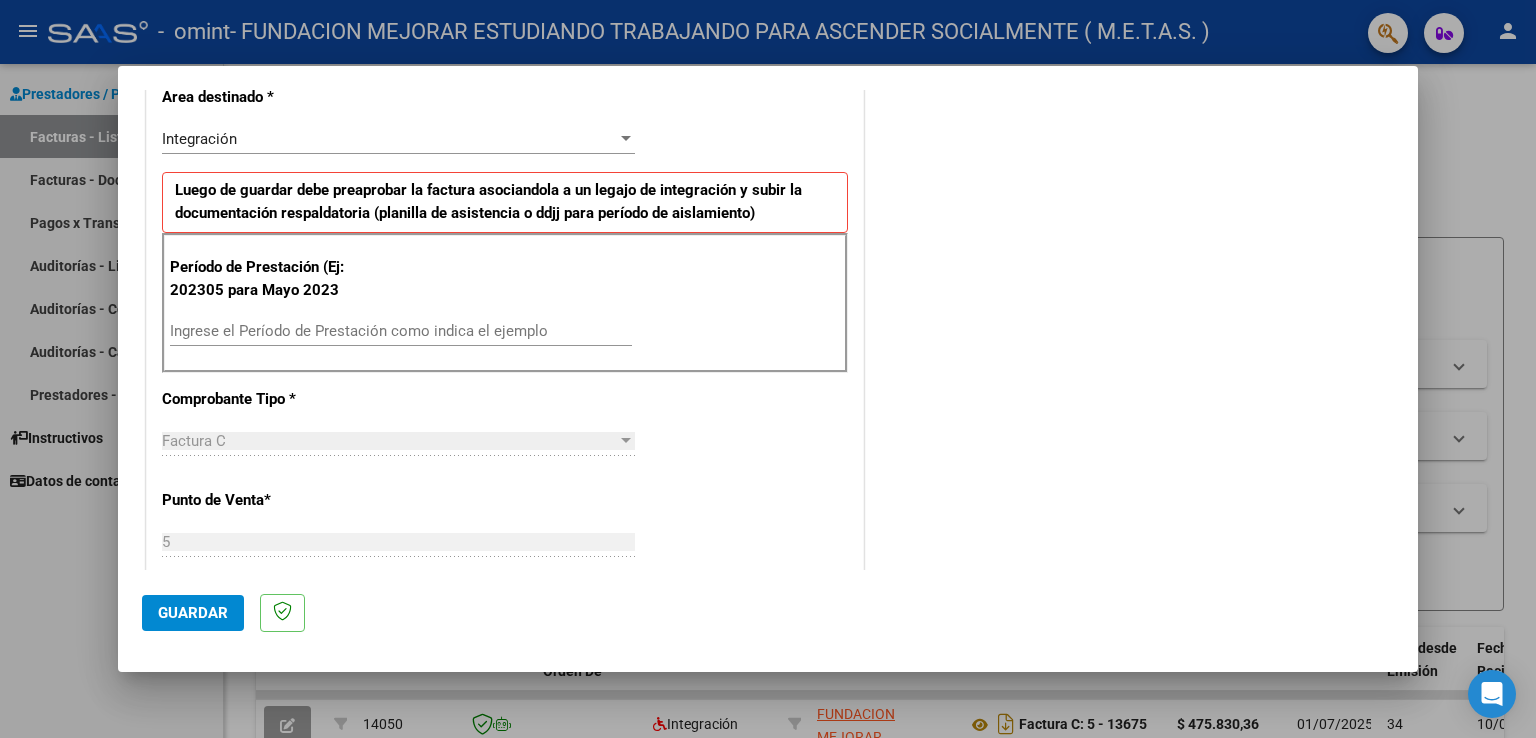 scroll, scrollTop: 600, scrollLeft: 0, axis: vertical 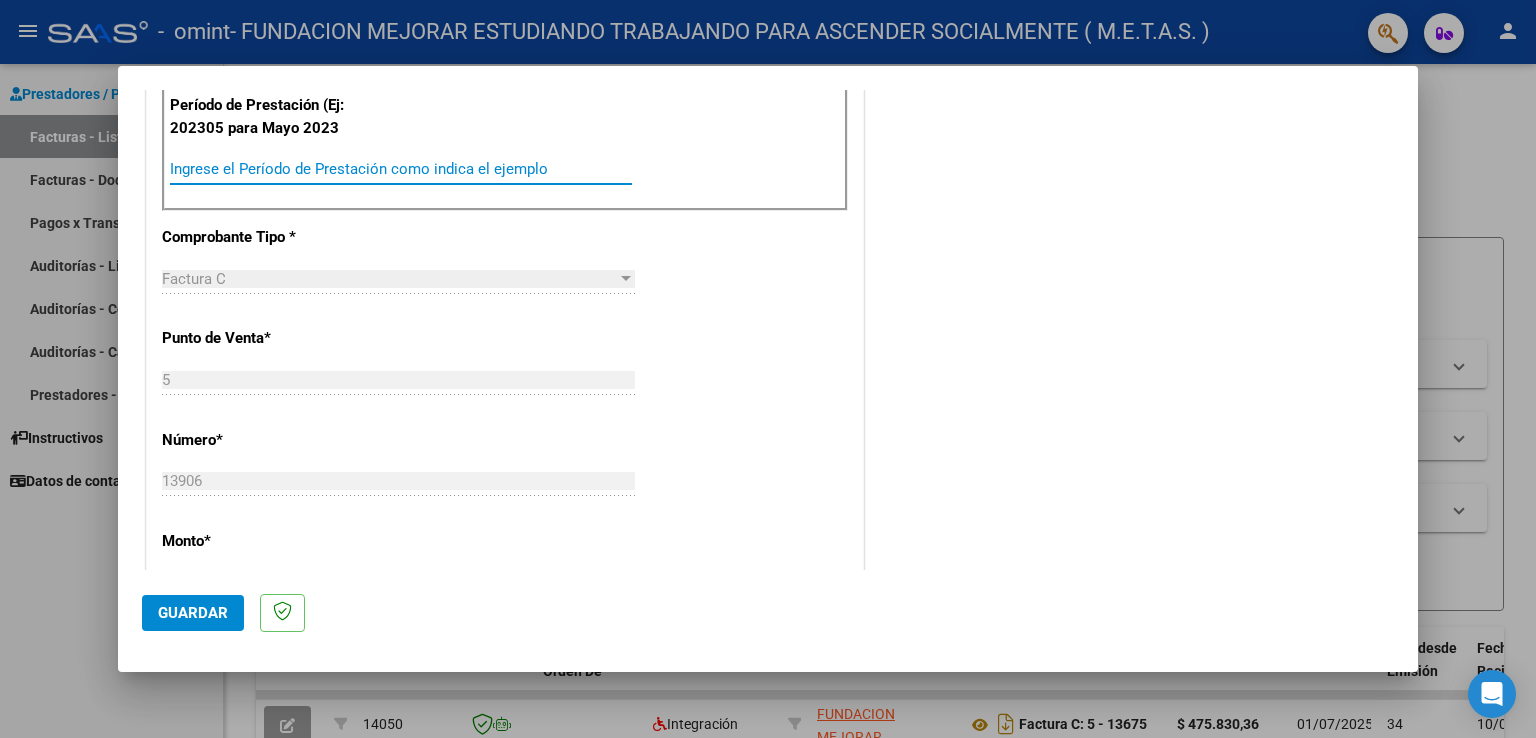 click on "Ingrese el Período de Prestación como indica el ejemplo" at bounding box center (401, 169) 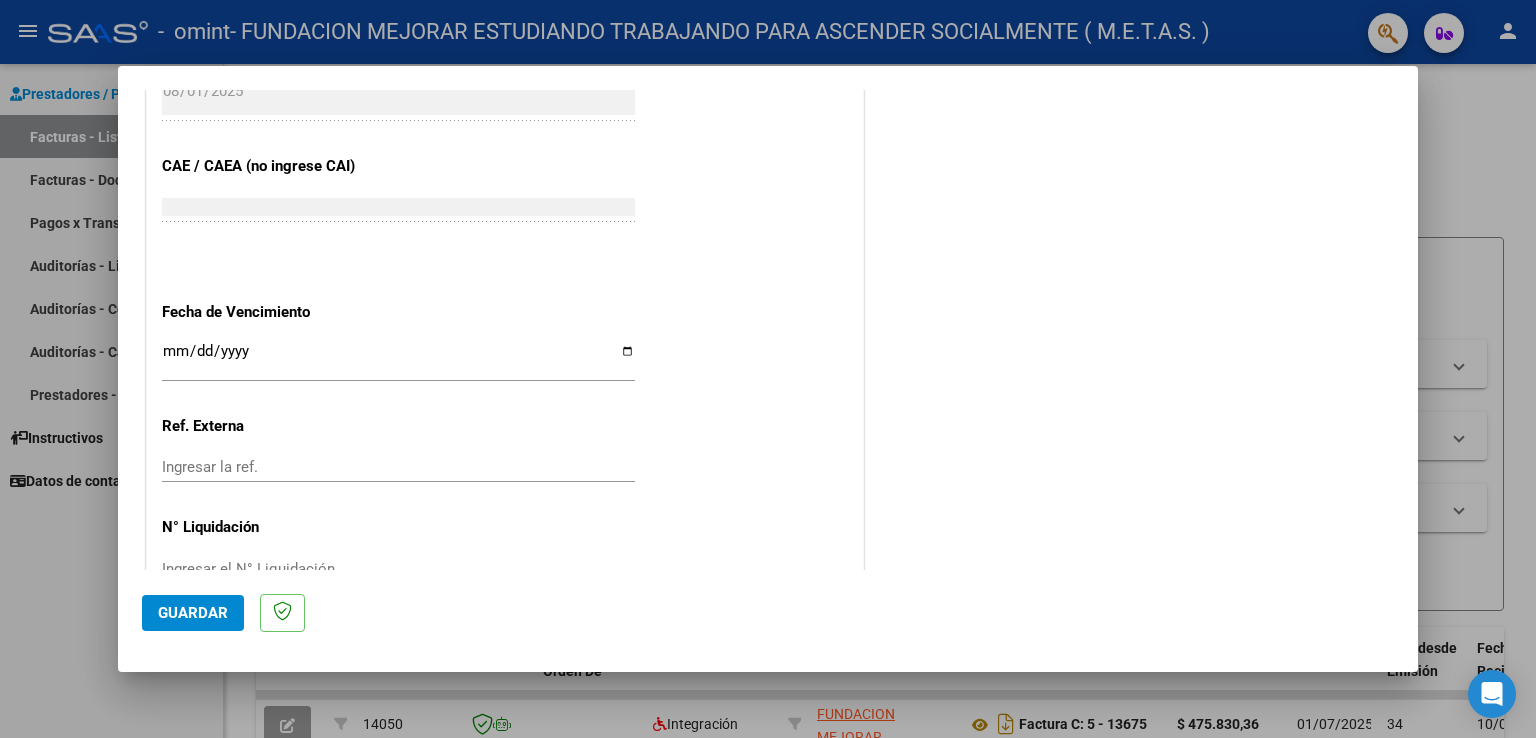 scroll, scrollTop: 1240, scrollLeft: 0, axis: vertical 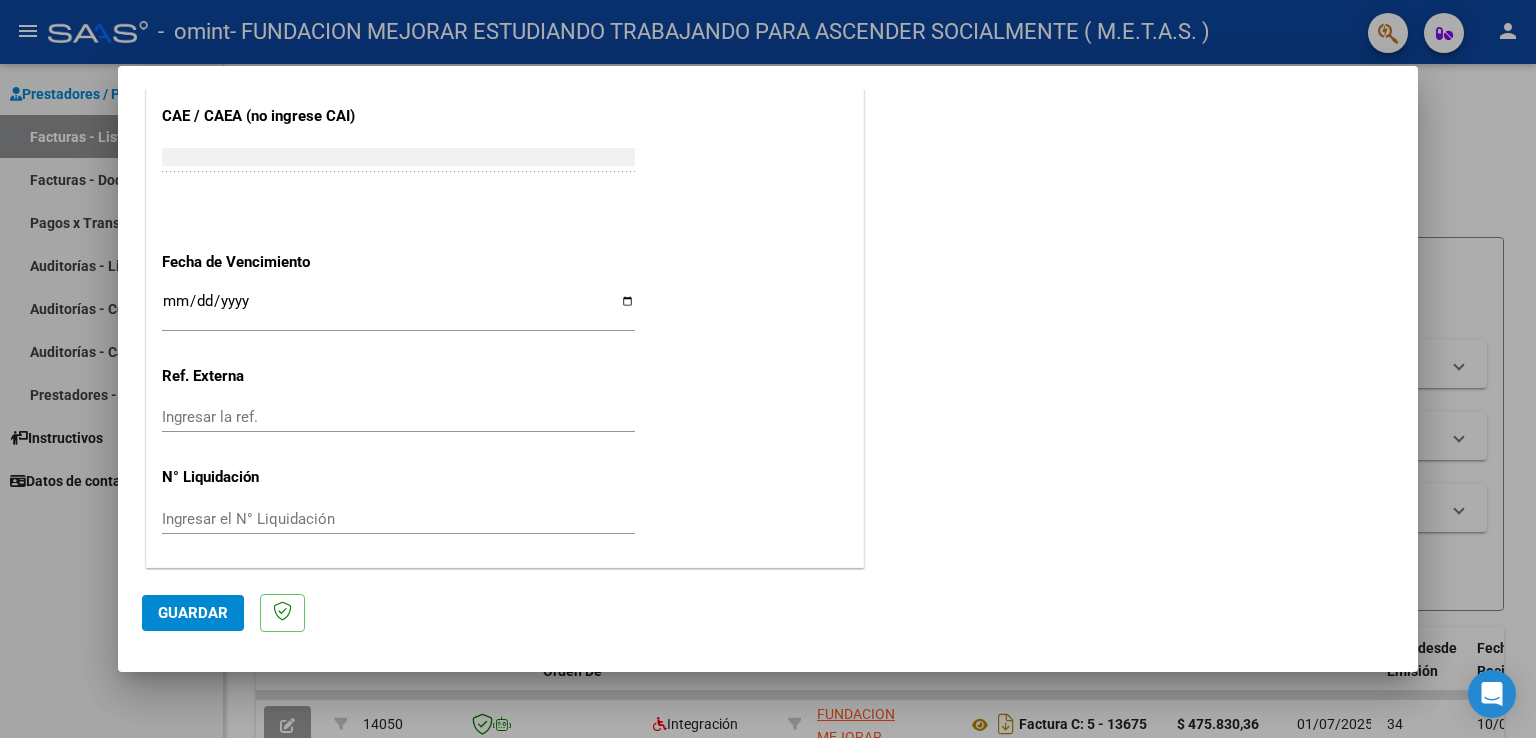 type on "202507" 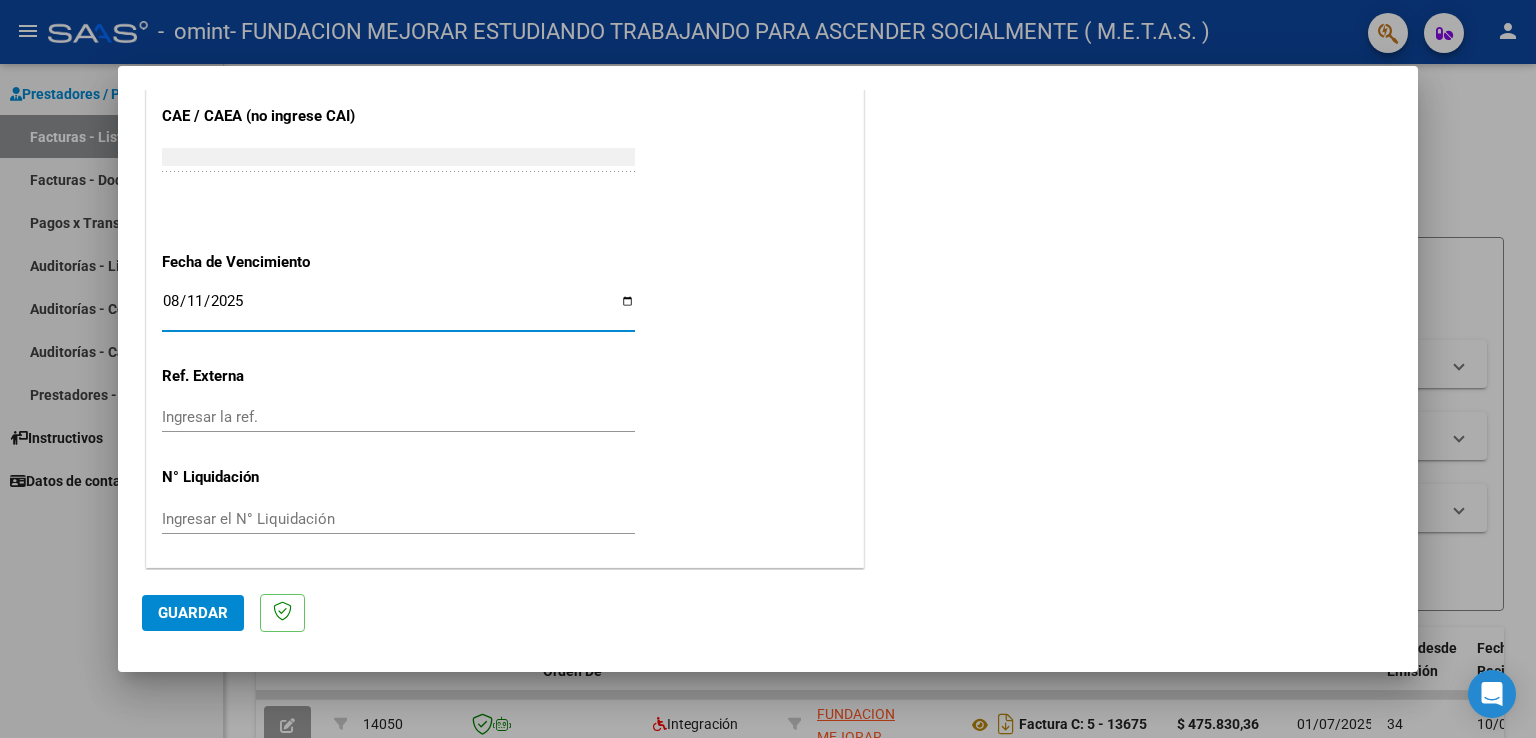 type on "2025-08-11" 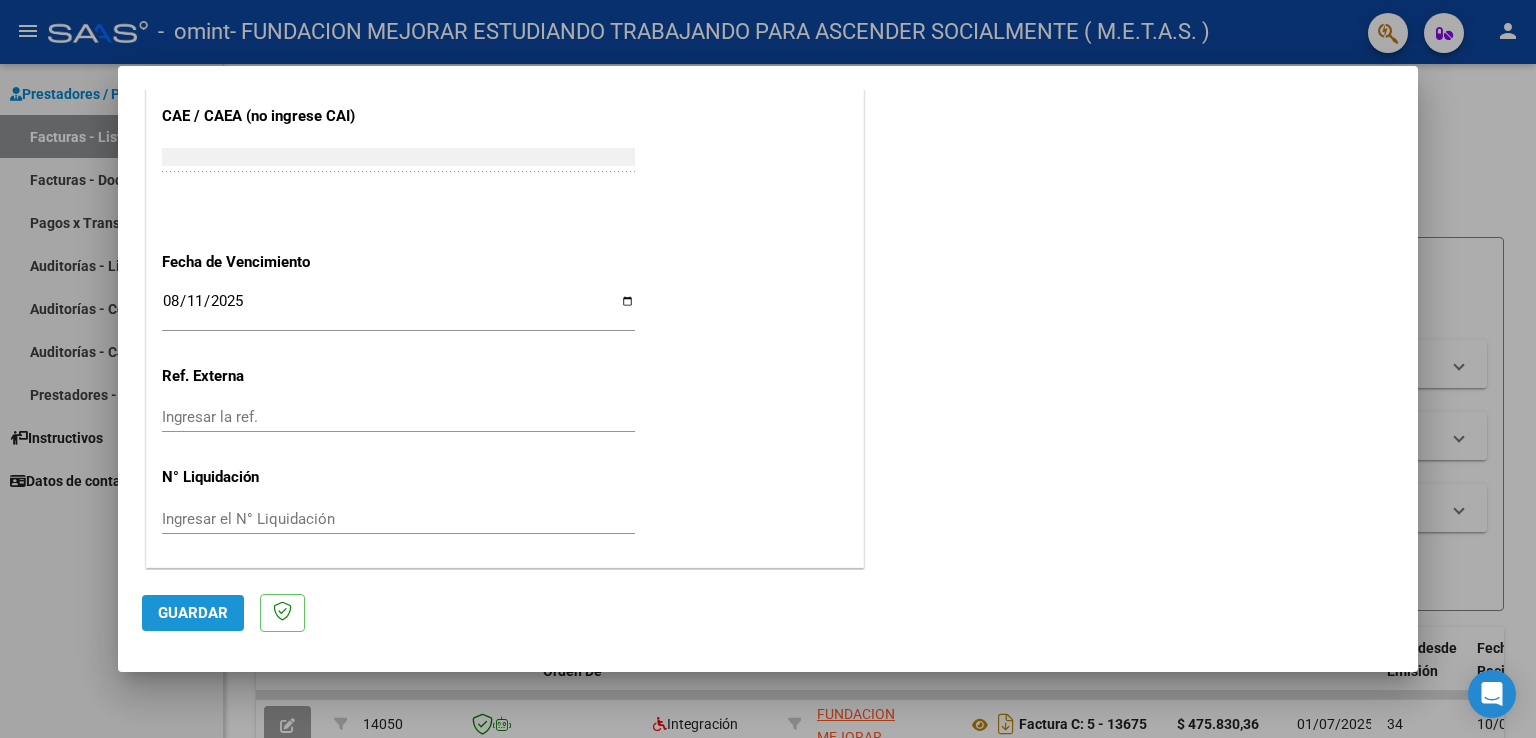 click on "Guardar" 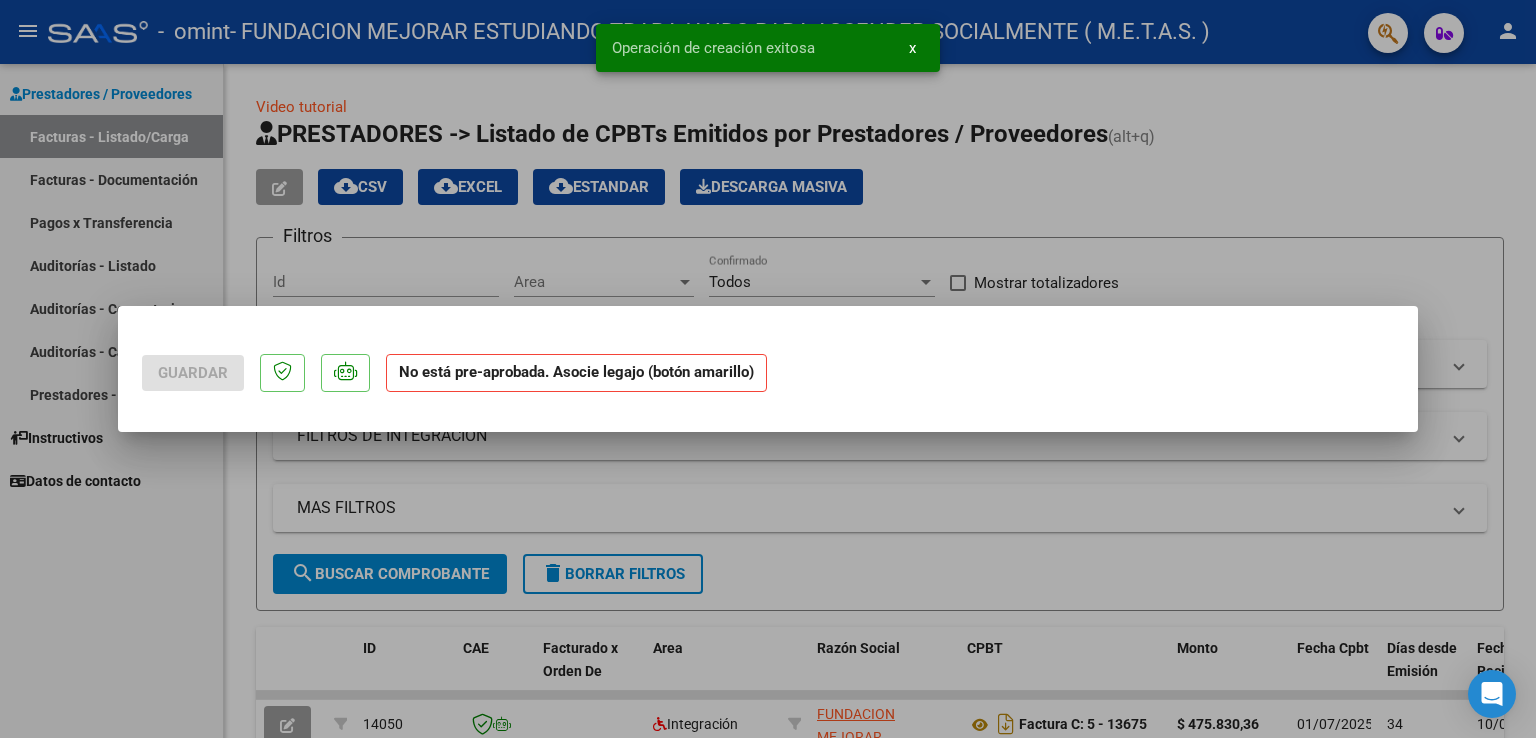 scroll, scrollTop: 0, scrollLeft: 0, axis: both 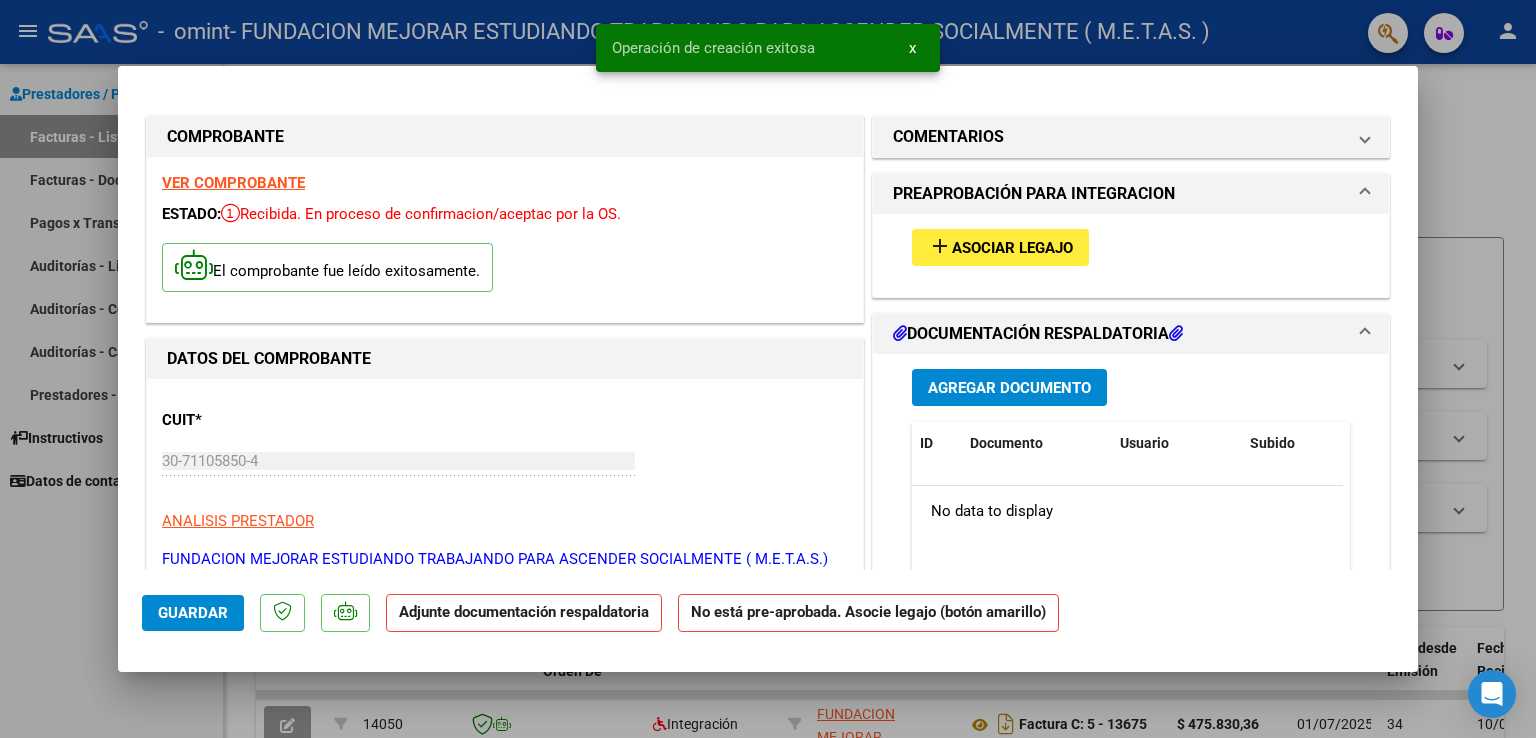click on "VER COMPROBANTE" at bounding box center (233, 183) 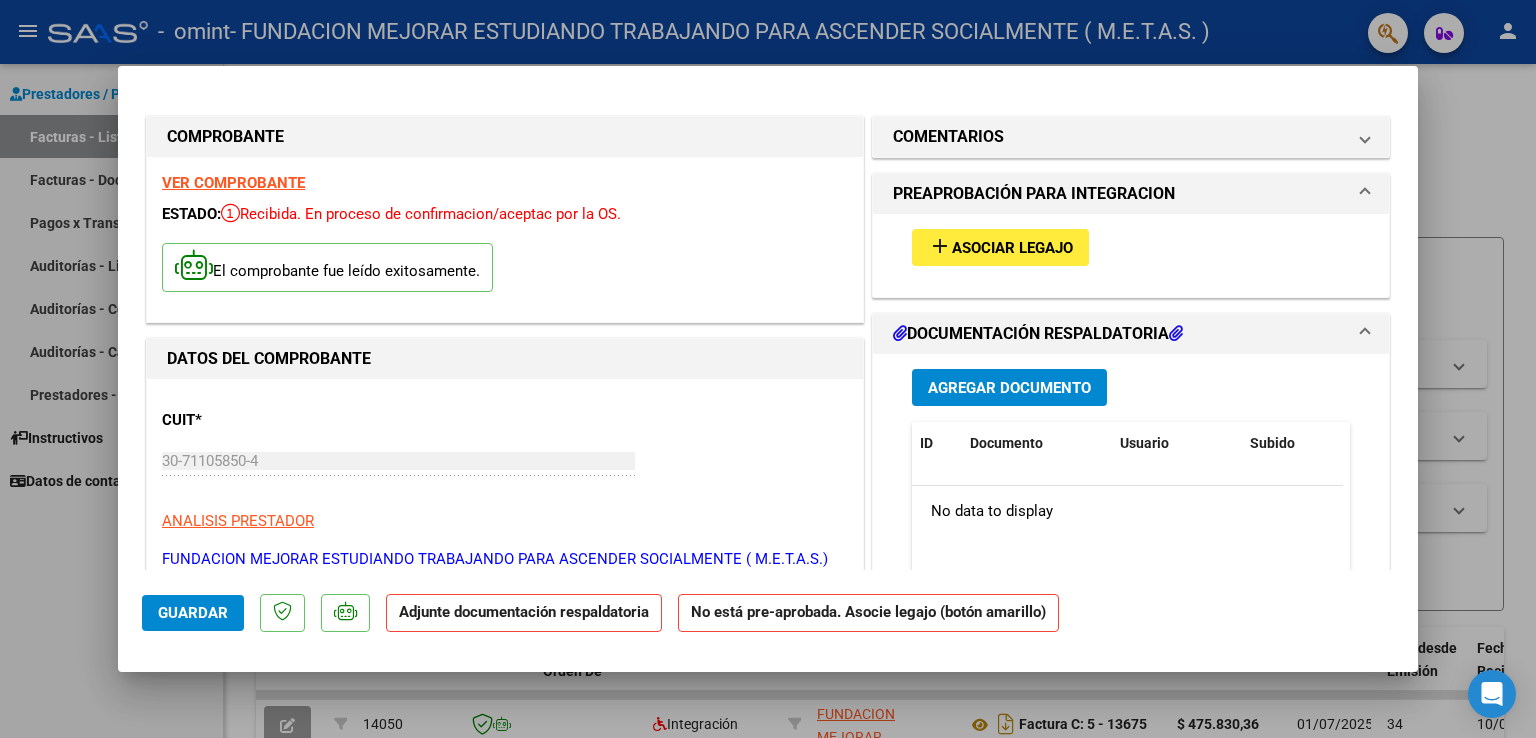 click on "Asociar Legajo" at bounding box center [1012, 248] 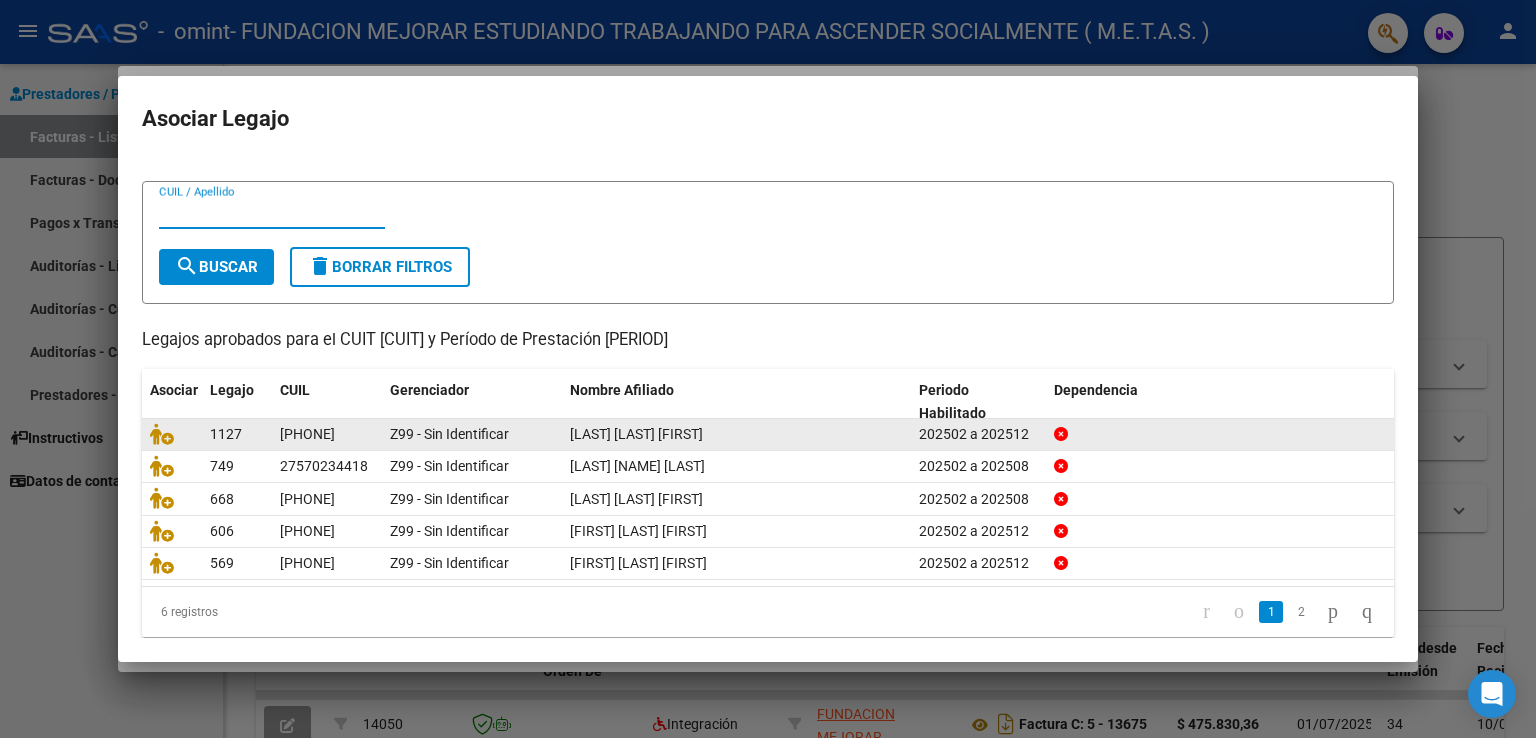 scroll, scrollTop: 40, scrollLeft: 0, axis: vertical 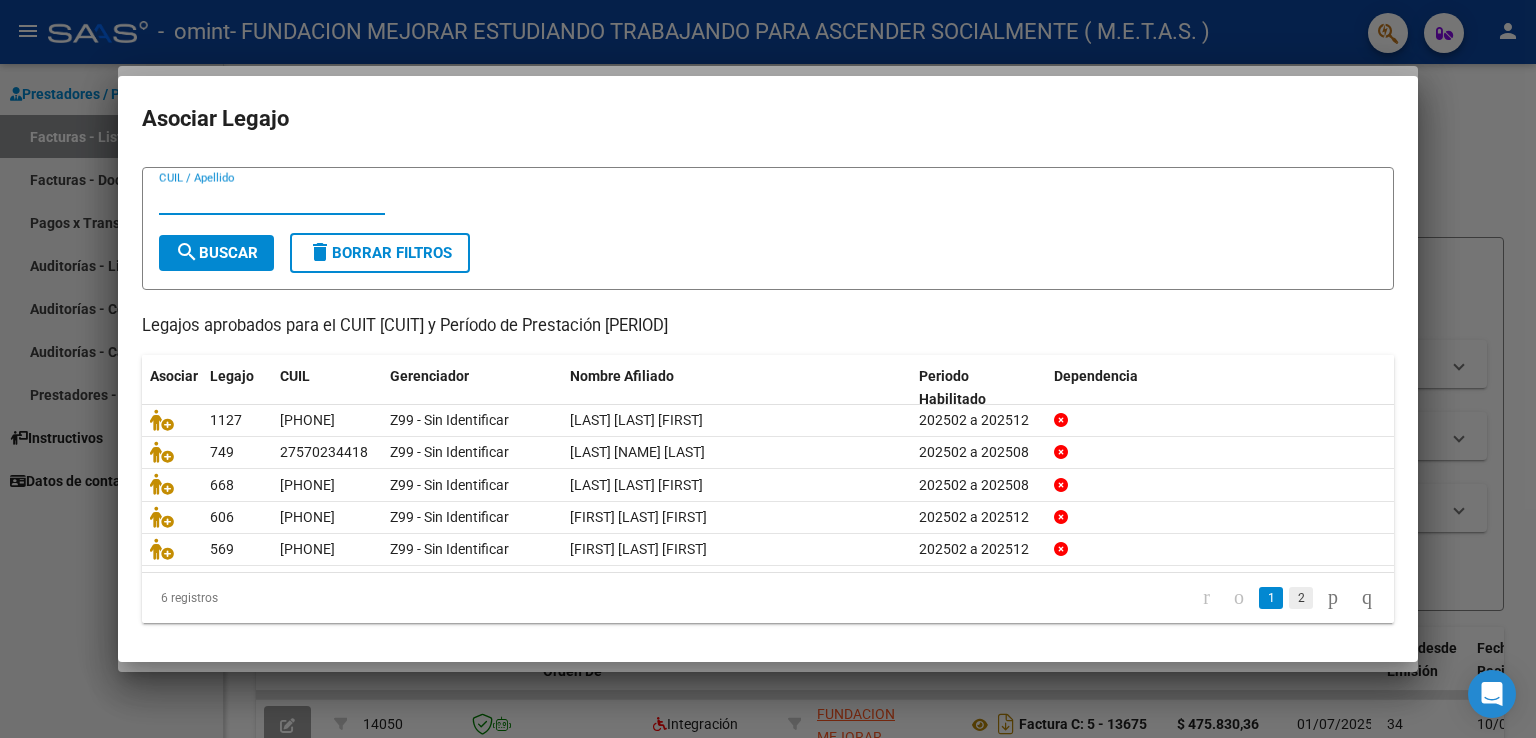 click on "2" 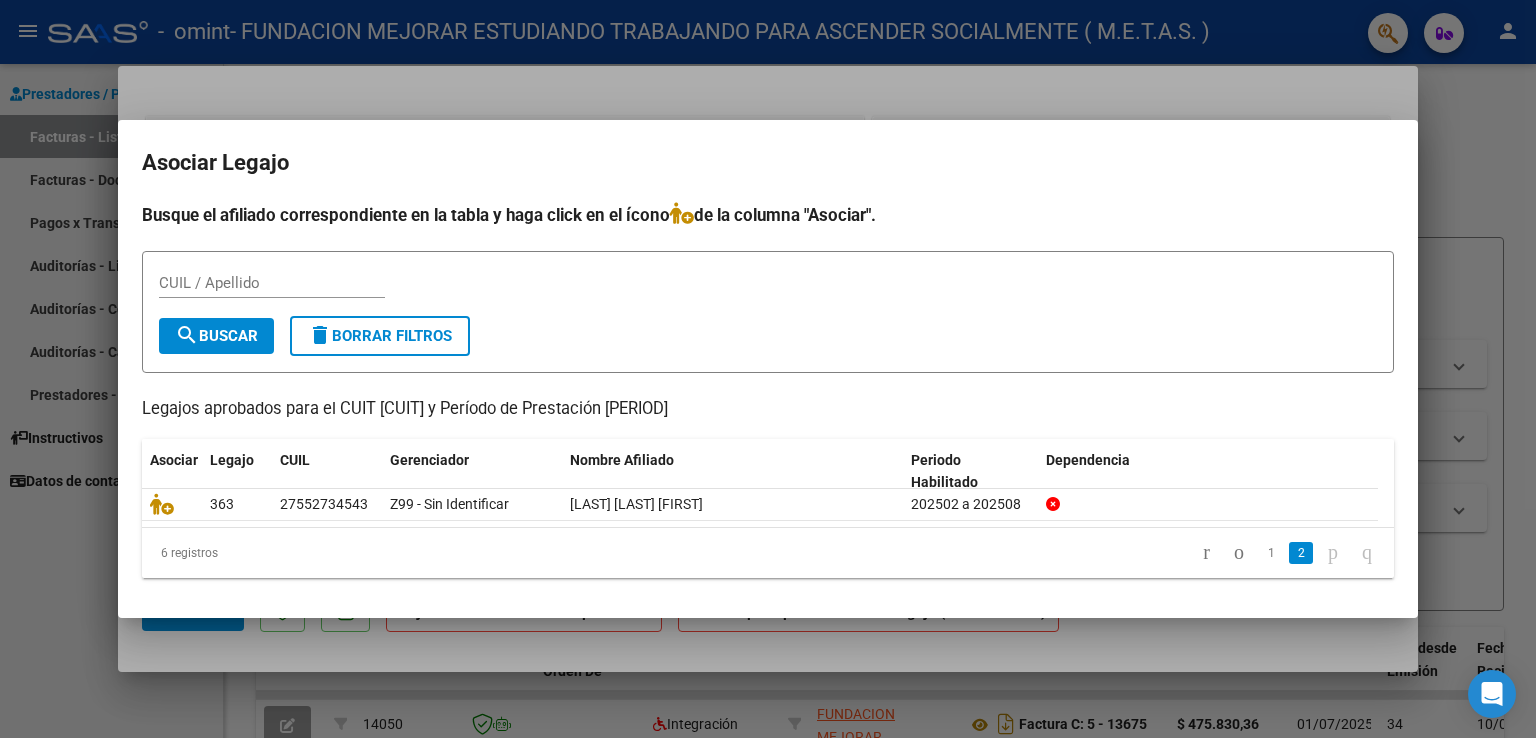 scroll, scrollTop: 0, scrollLeft: 0, axis: both 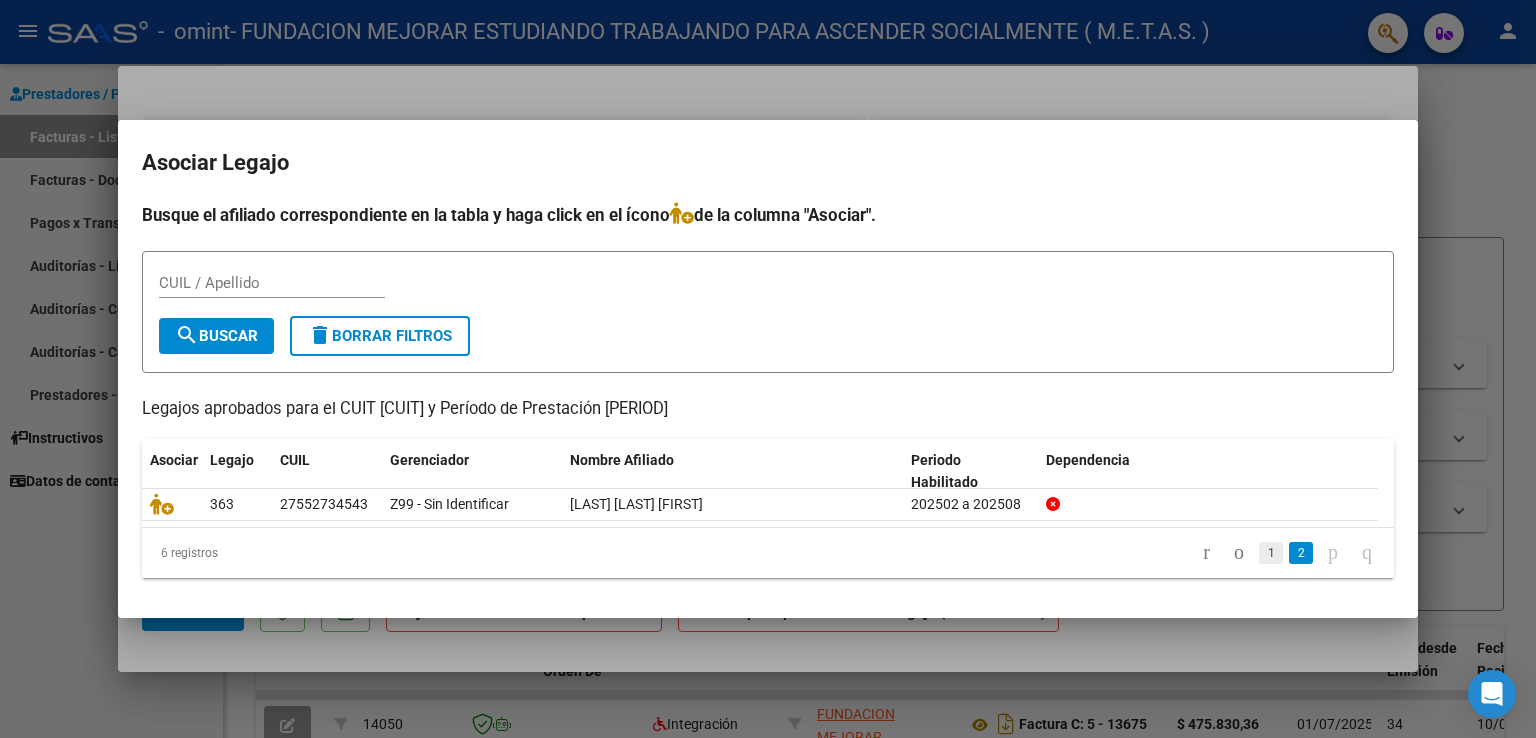 click on "1" 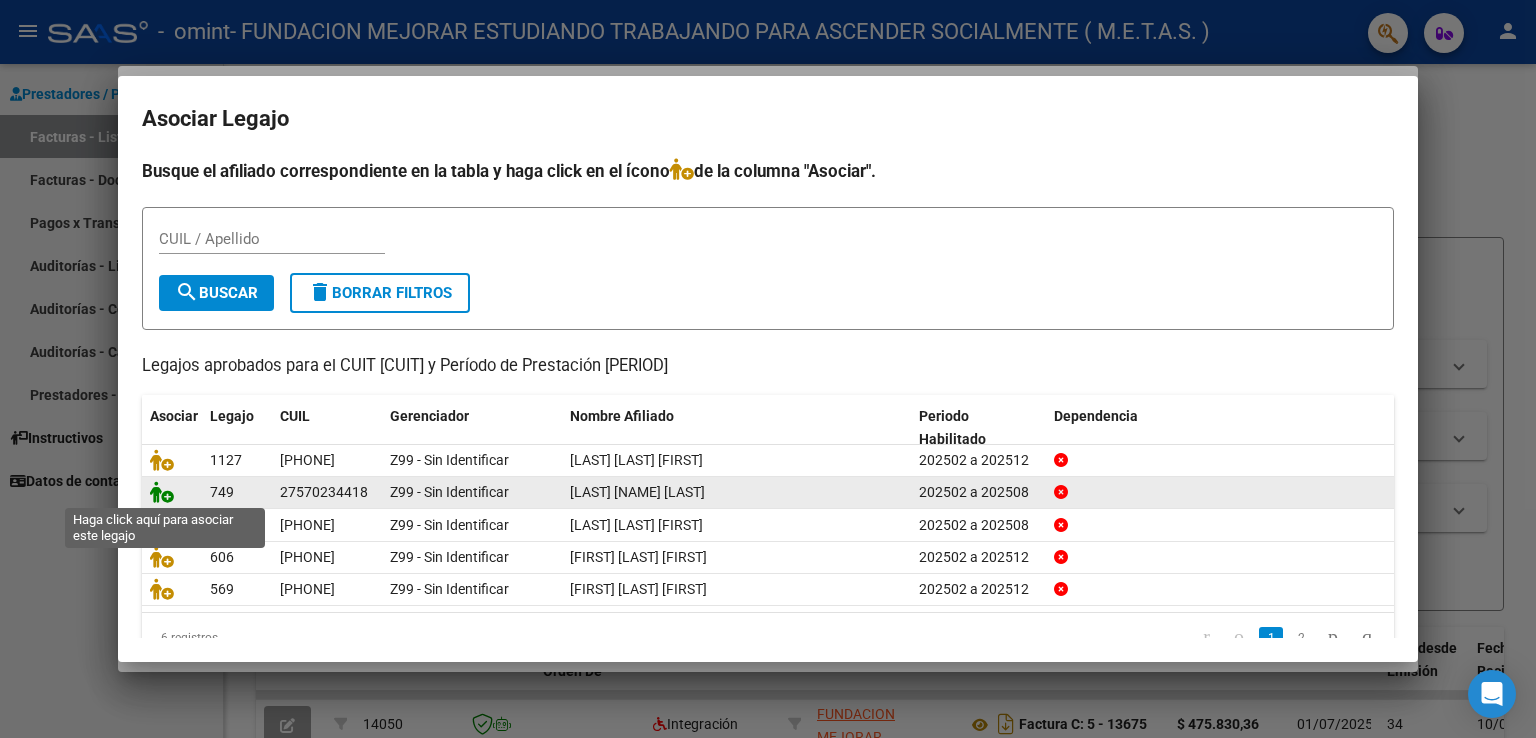 click 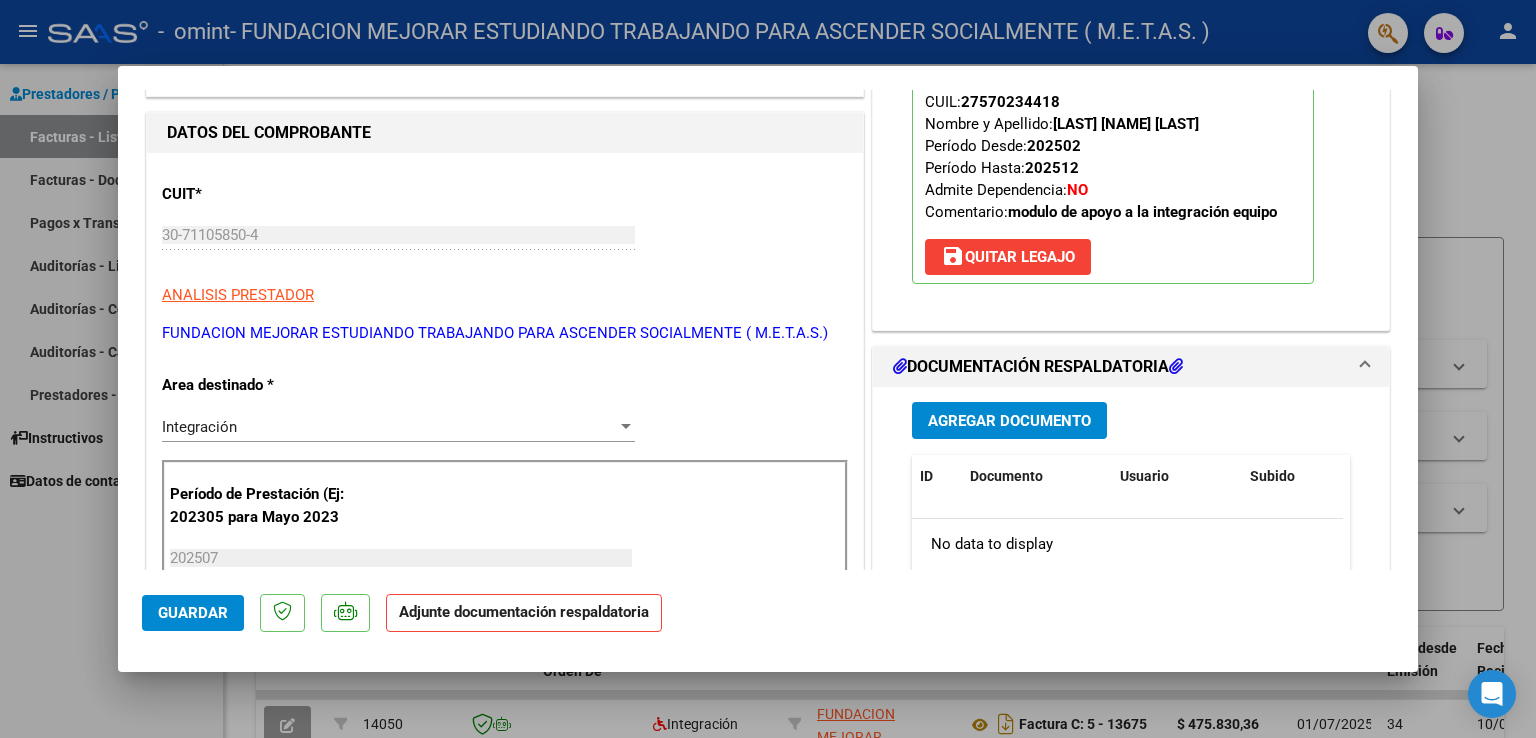 scroll, scrollTop: 300, scrollLeft: 0, axis: vertical 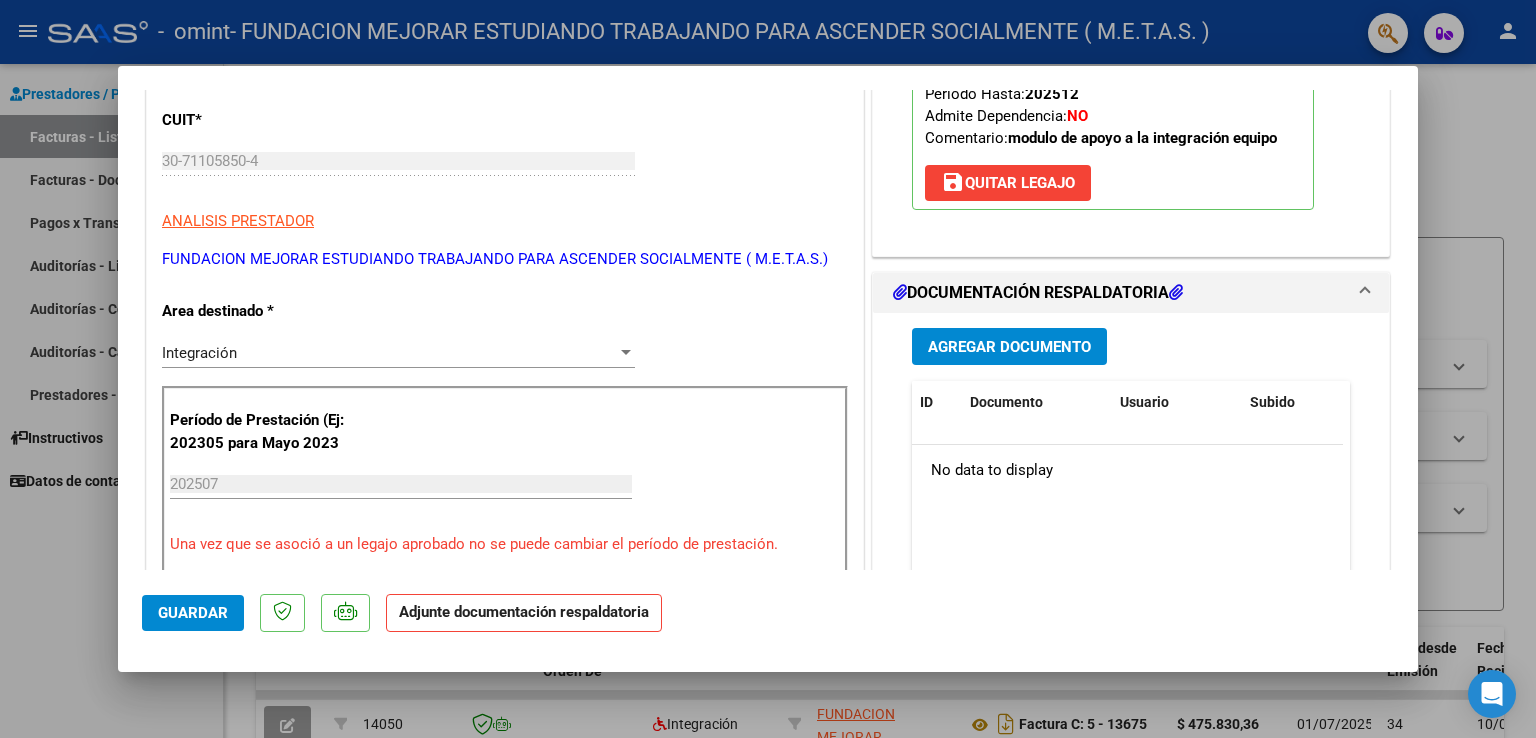 click on "Agregar Documento" at bounding box center (1009, 347) 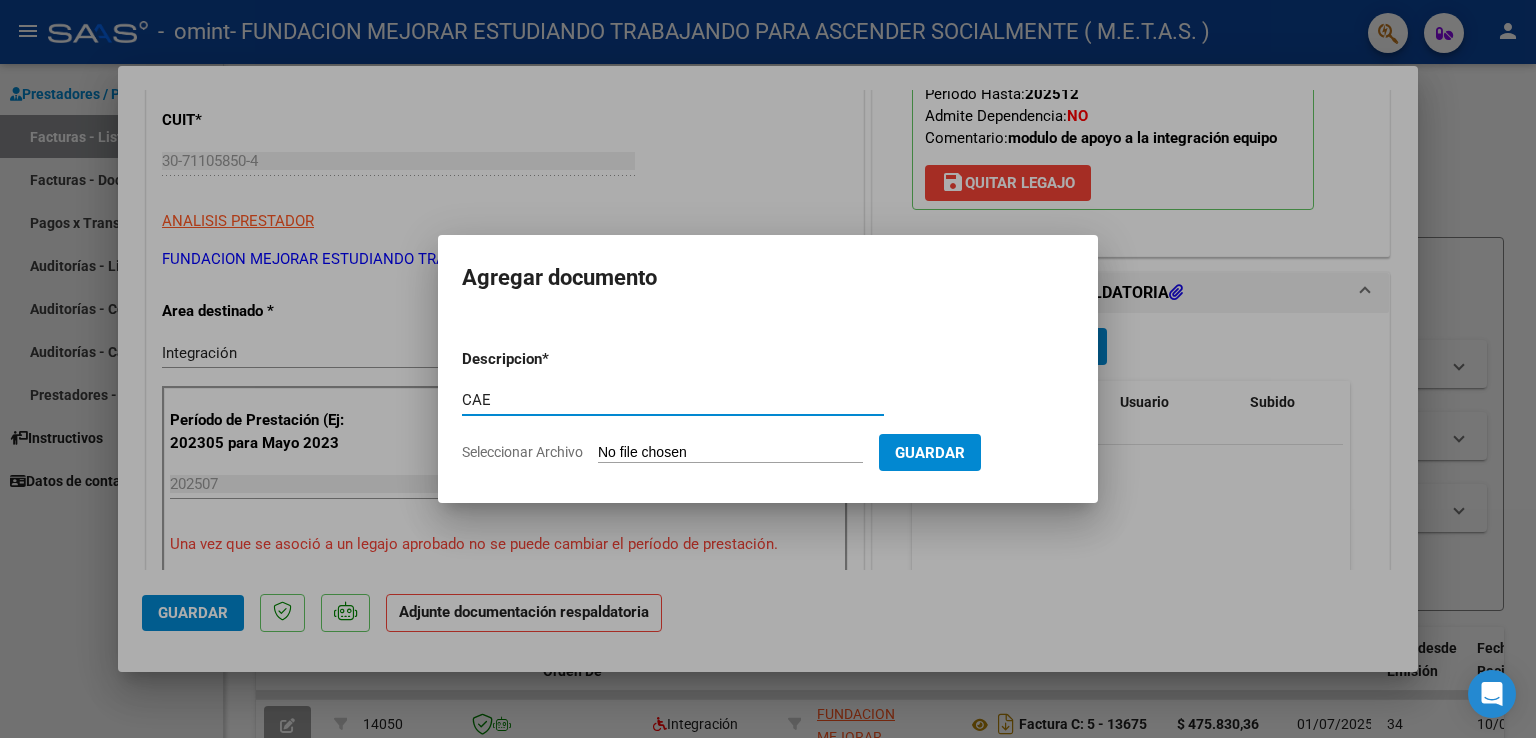 type on "CAE" 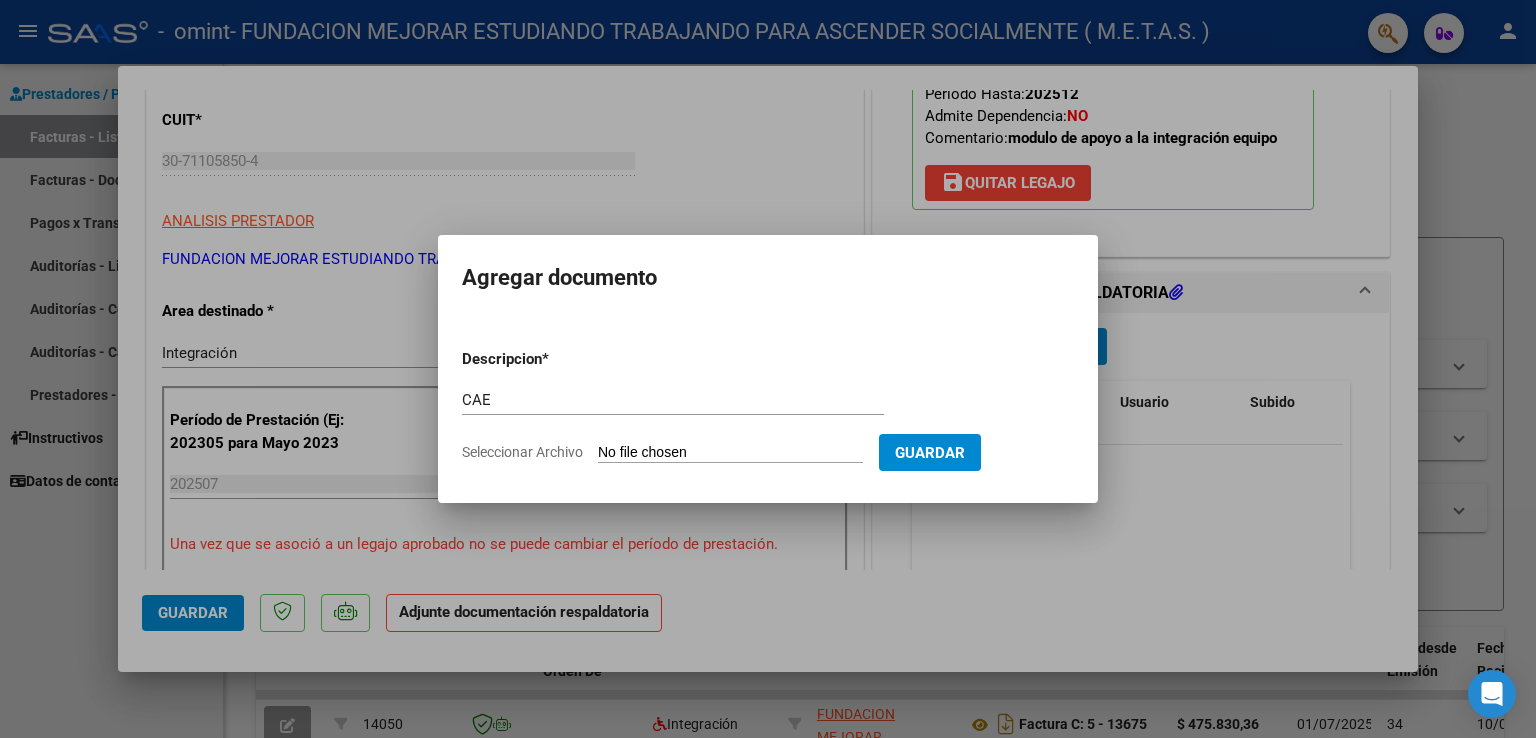 type on "C:\fakepath\CAE FC [PHONE].pdf" 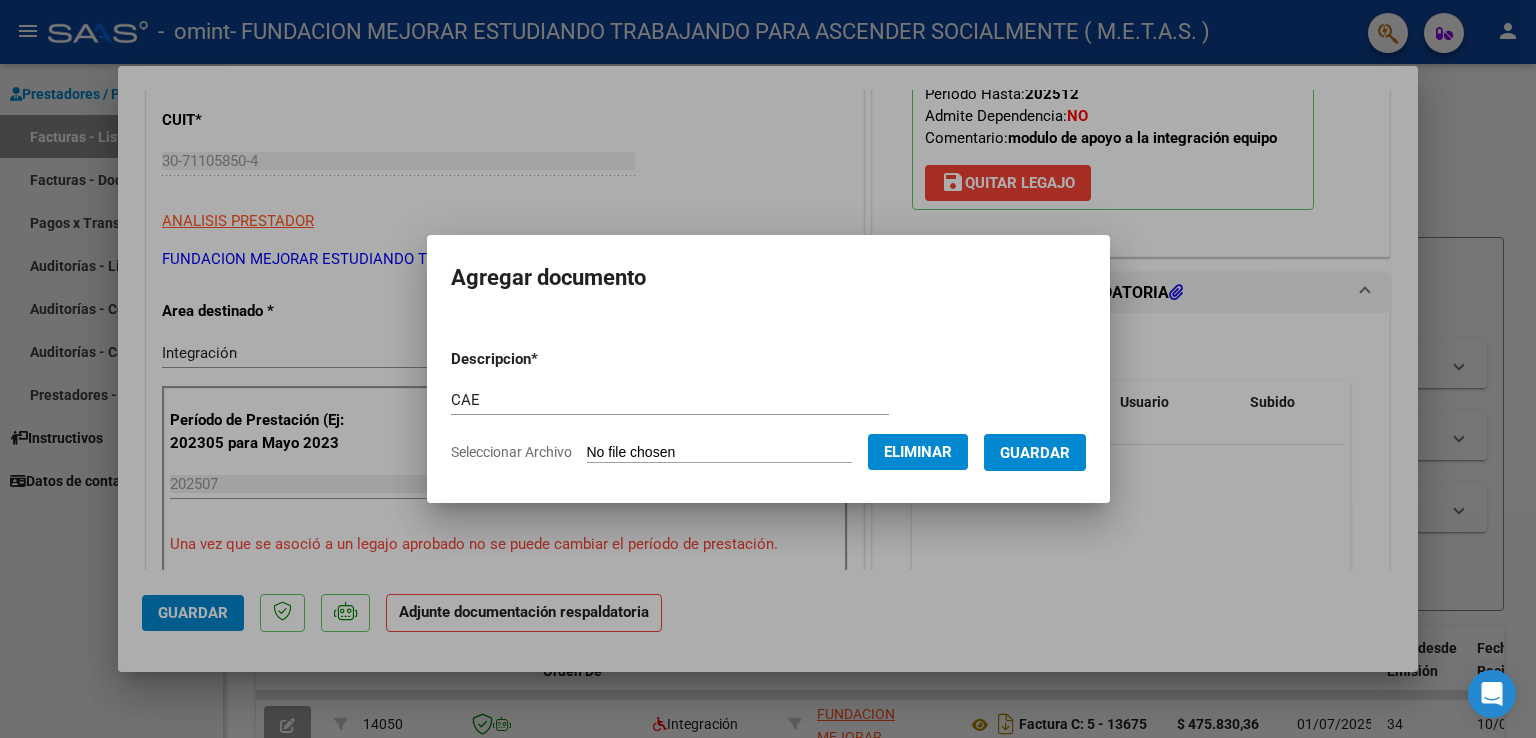 click on "Guardar" at bounding box center (1035, 453) 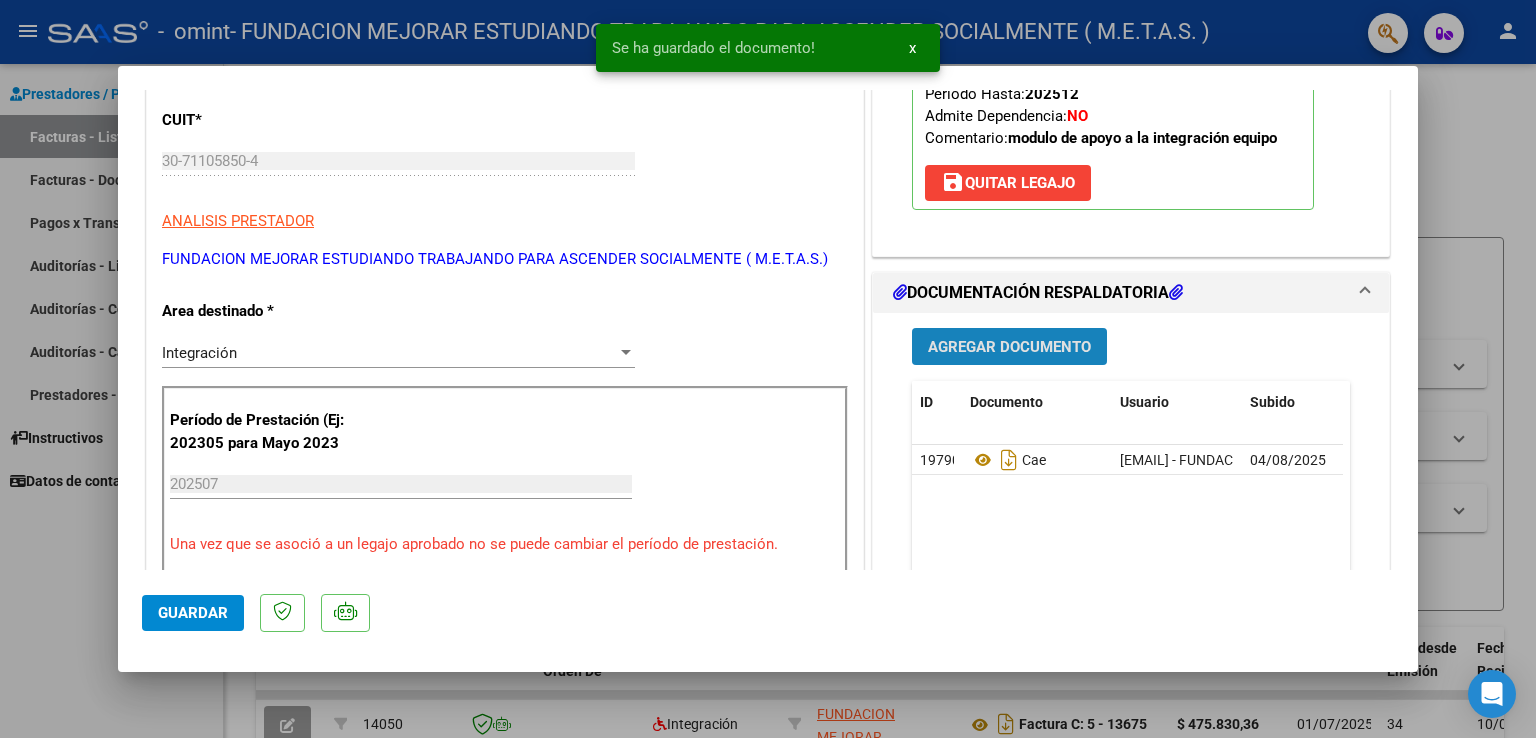 click on "Agregar Documento" at bounding box center [1009, 347] 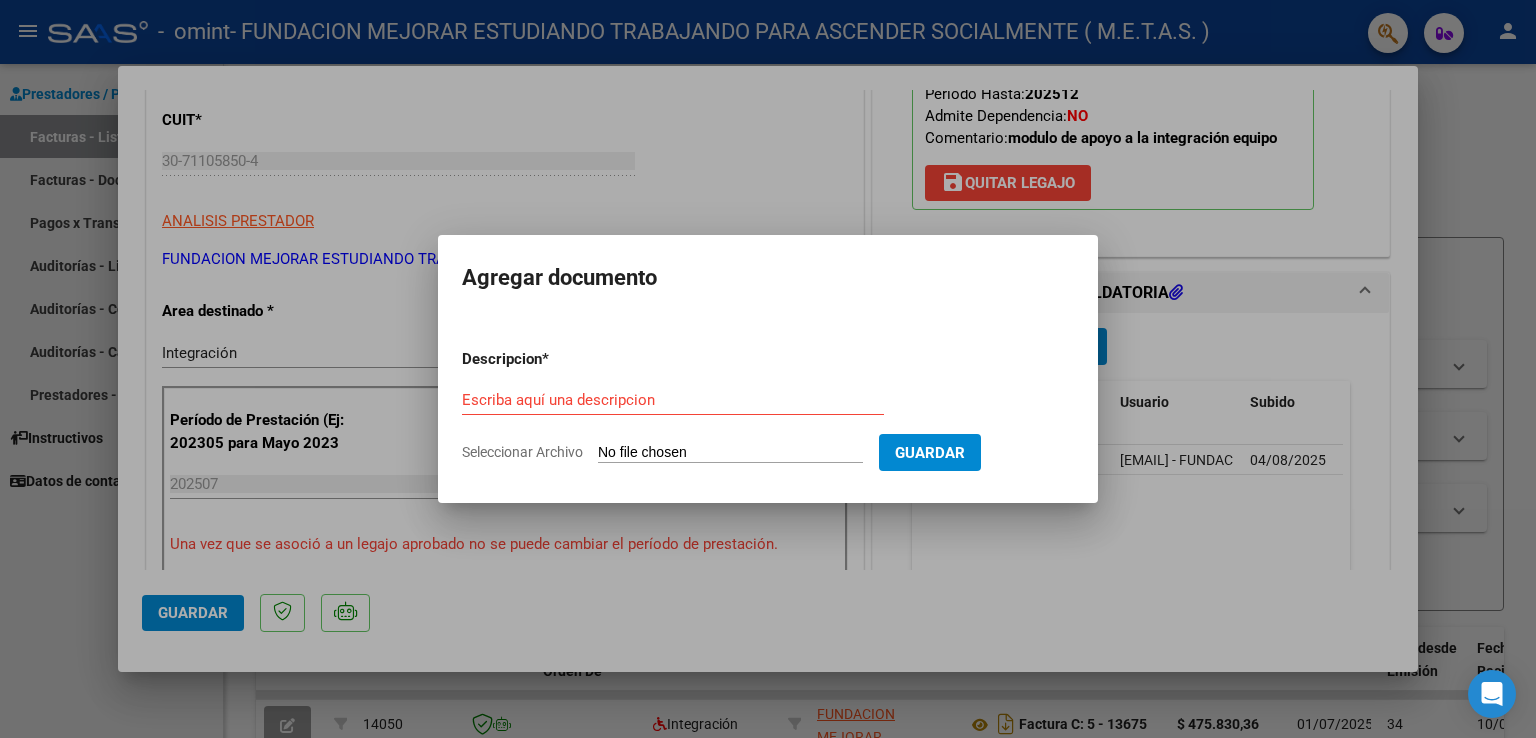 click on "Seleccionar Archivo" at bounding box center (730, 453) 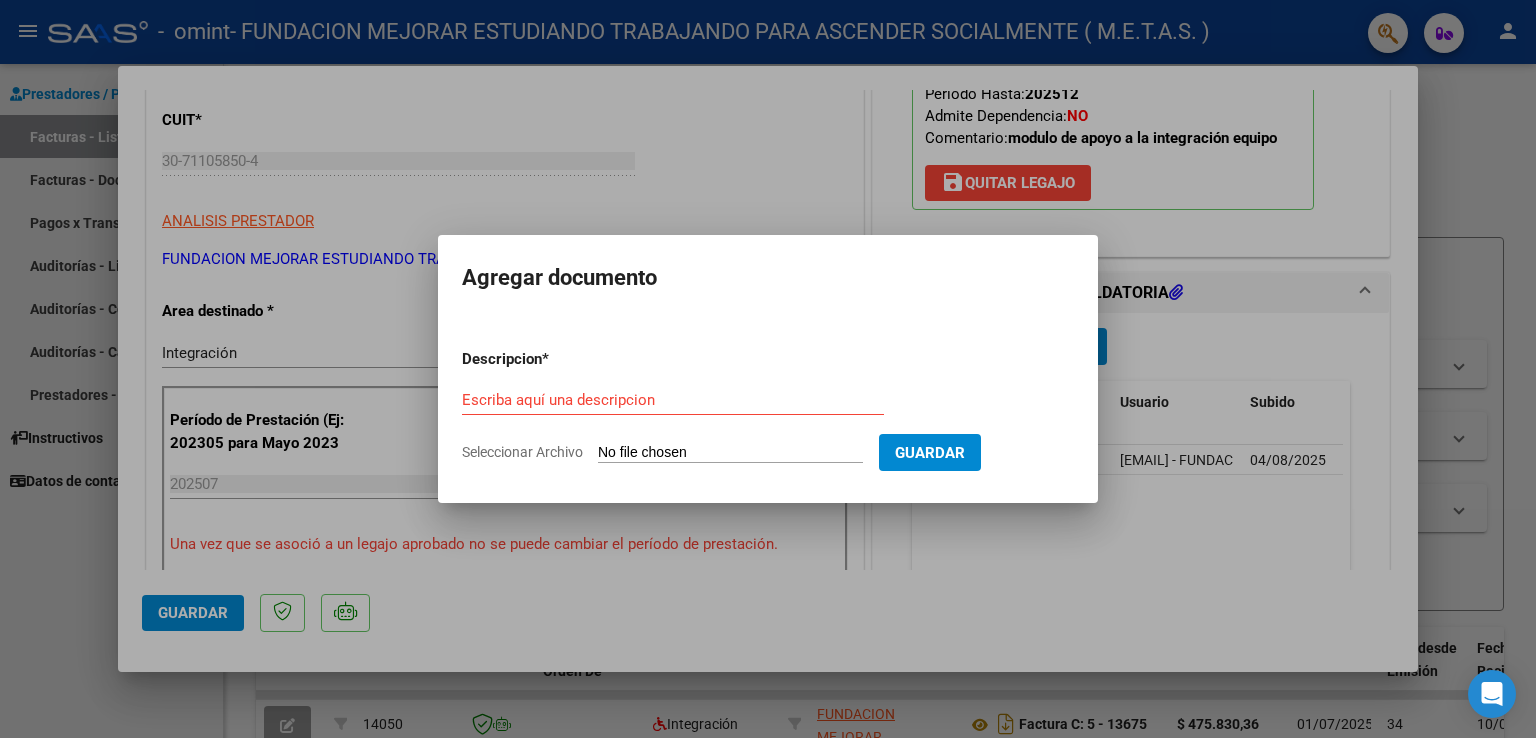 type on "C:\fakepath\[NAME] [NAME] ([PERIOD]).pdf" 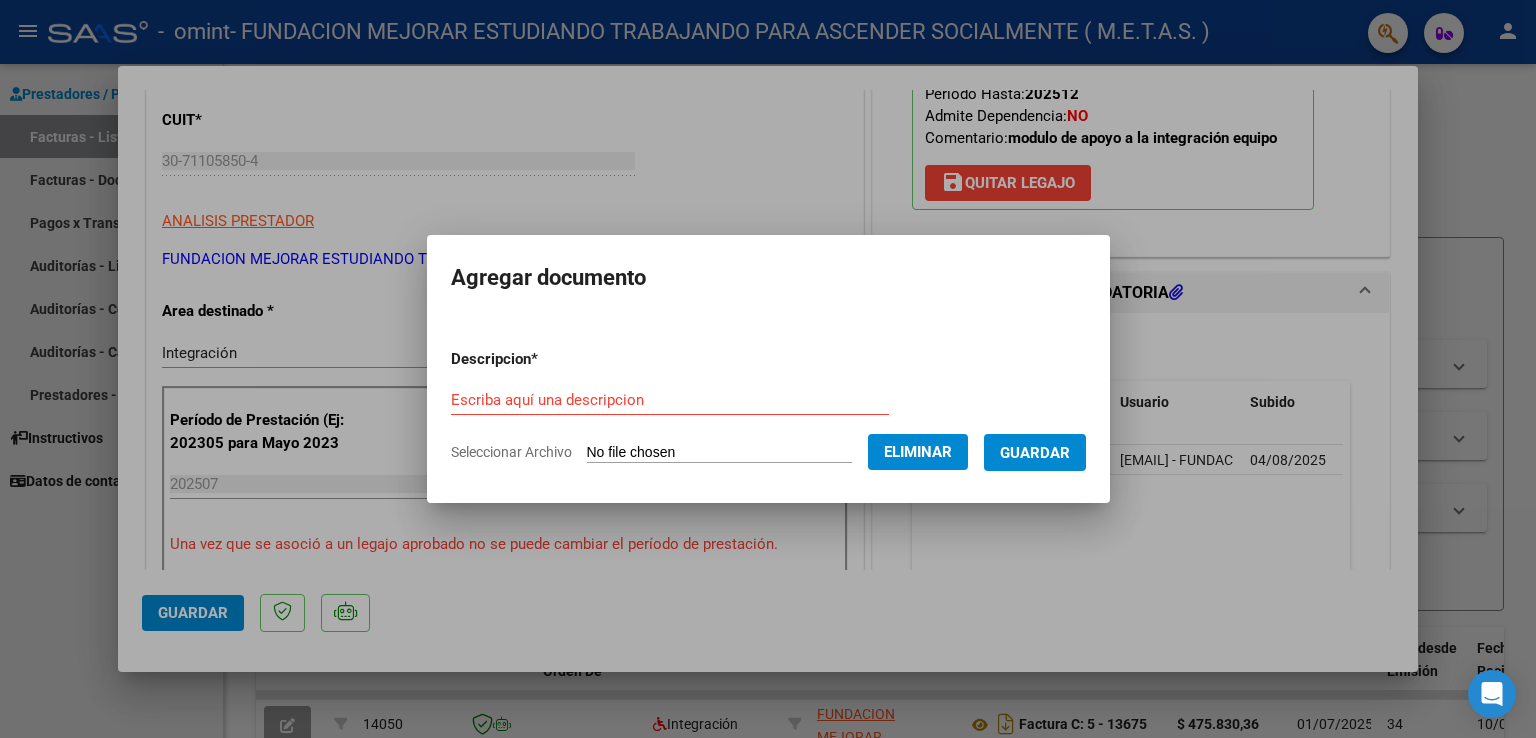click on "Escriba aquí una descripcion" at bounding box center (670, 400) 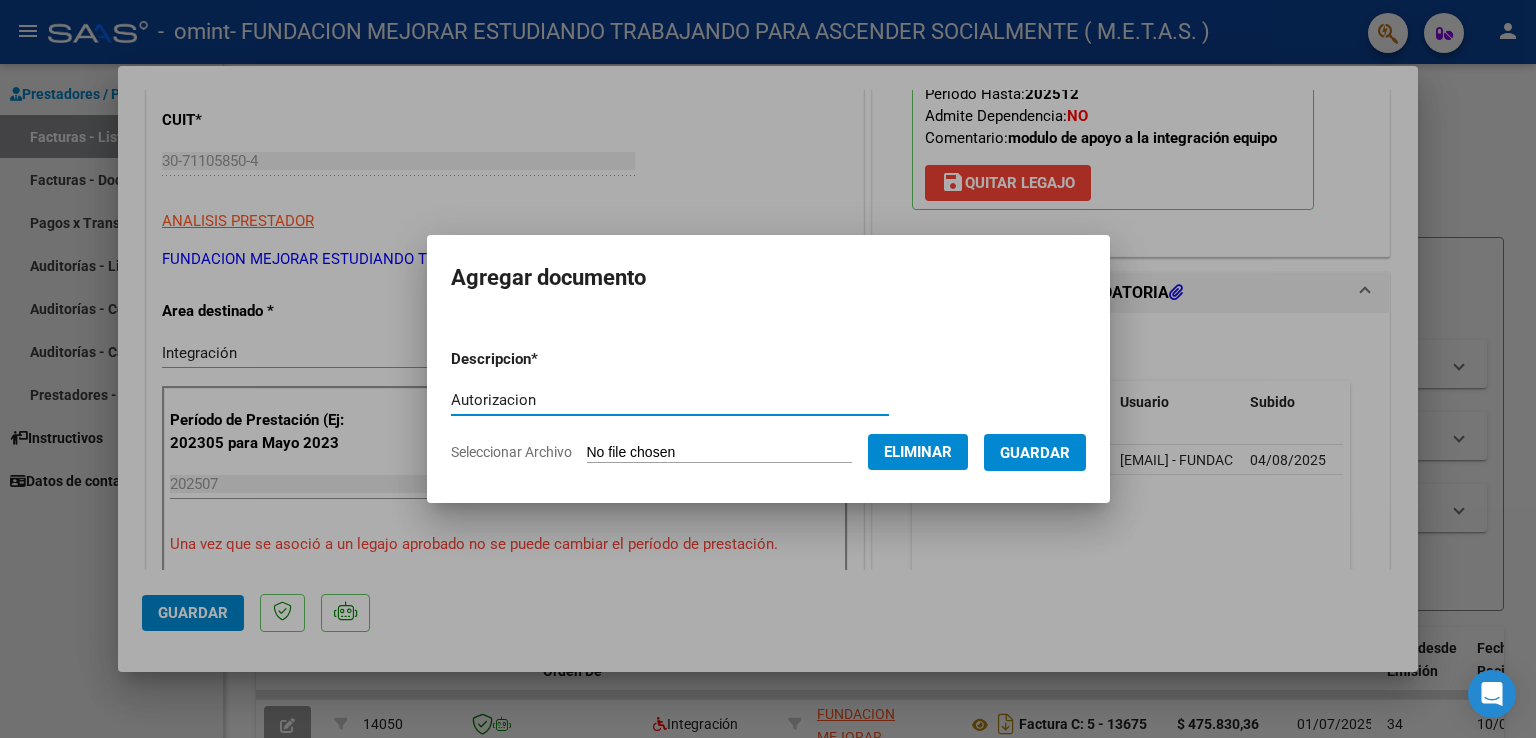 type on "Autorizacion" 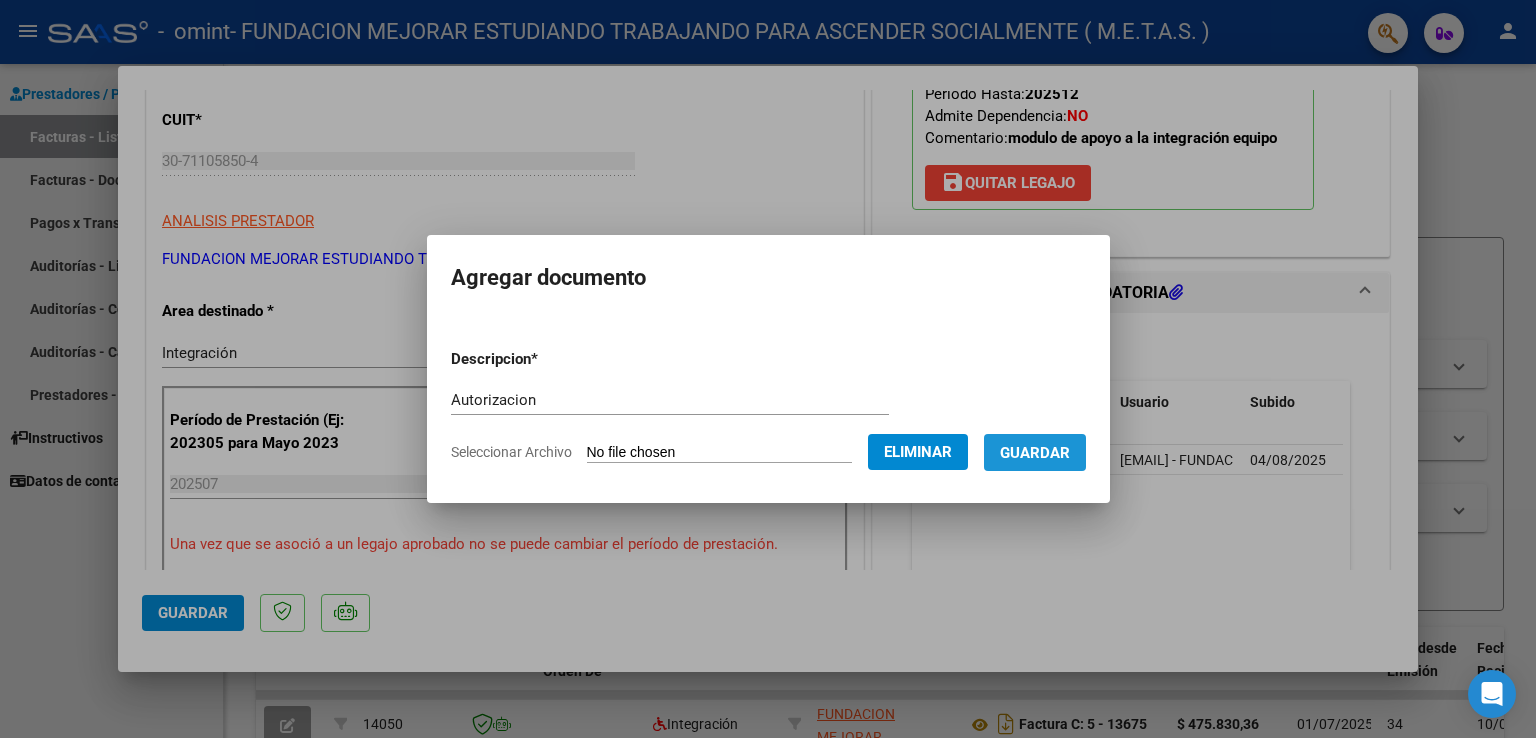 click on "Guardar" at bounding box center (1035, 453) 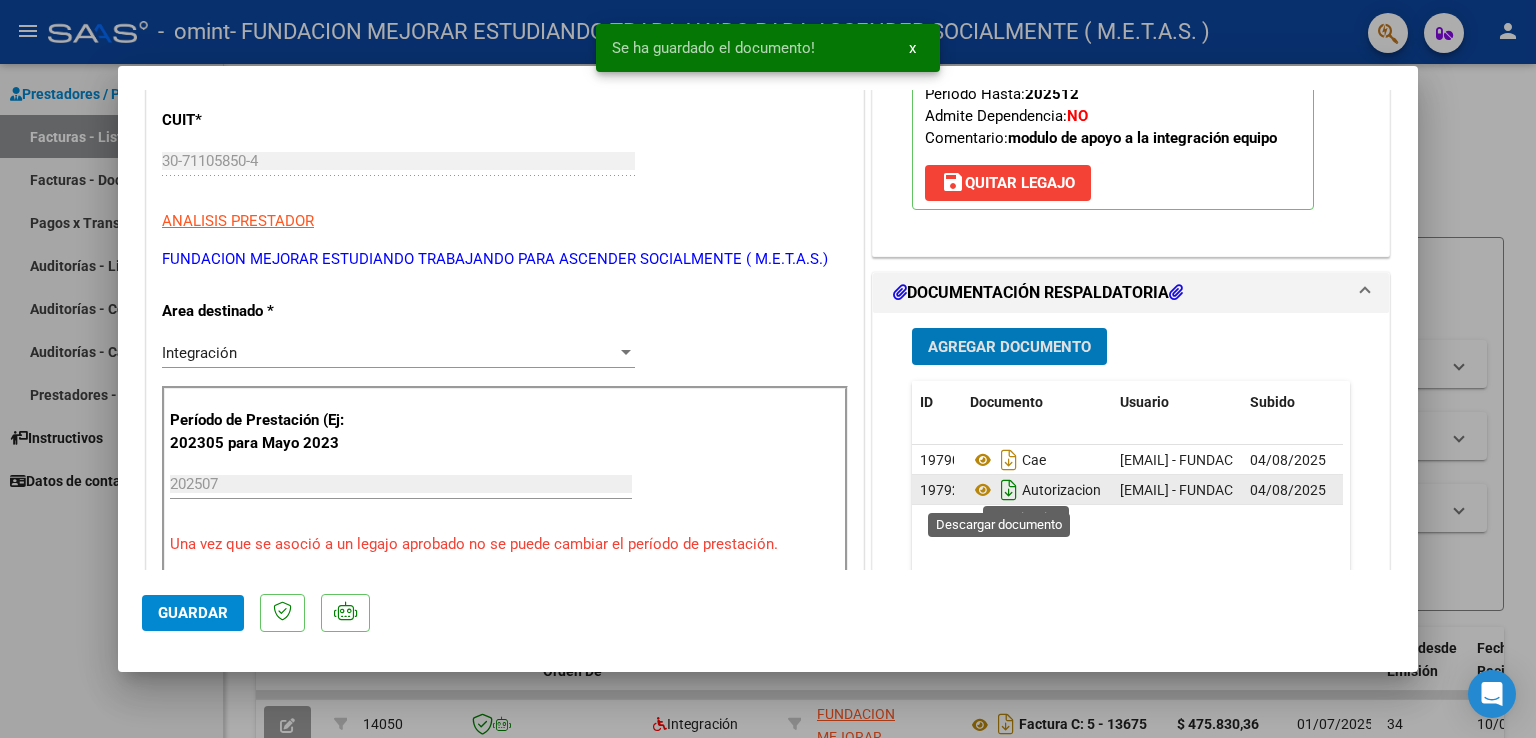click 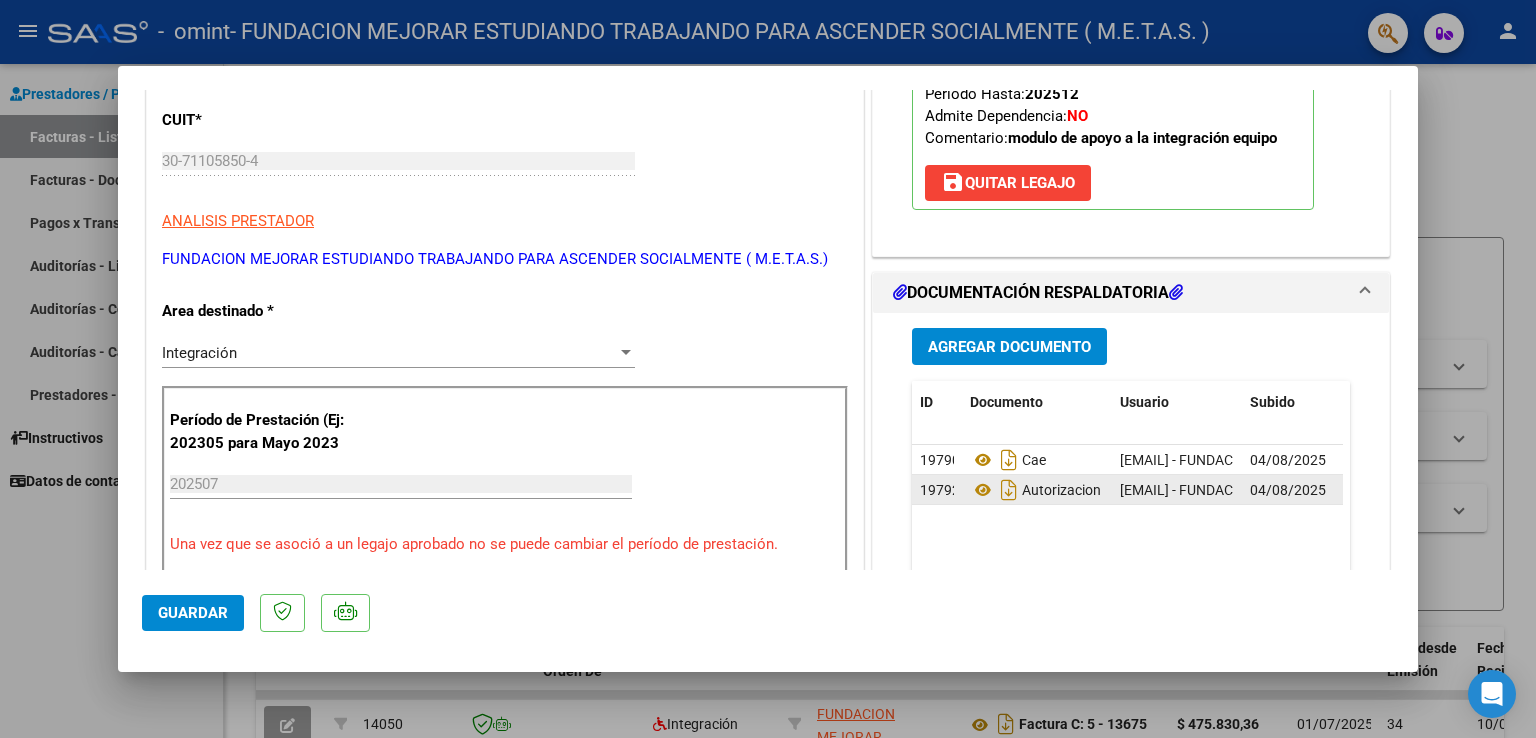 click on "Agregar Documento" at bounding box center (1009, 347) 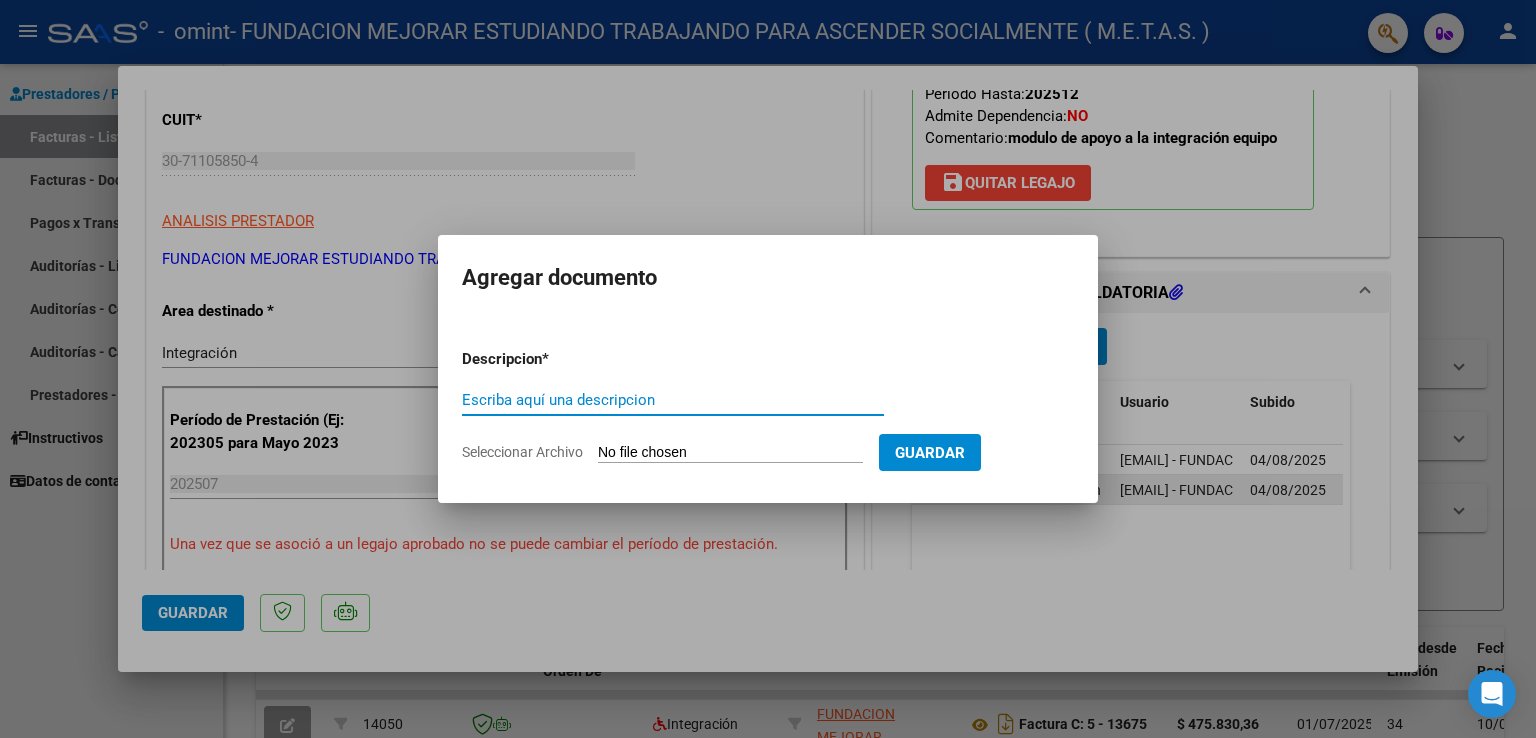click on "Escriba aquí una descripcion" at bounding box center [673, 400] 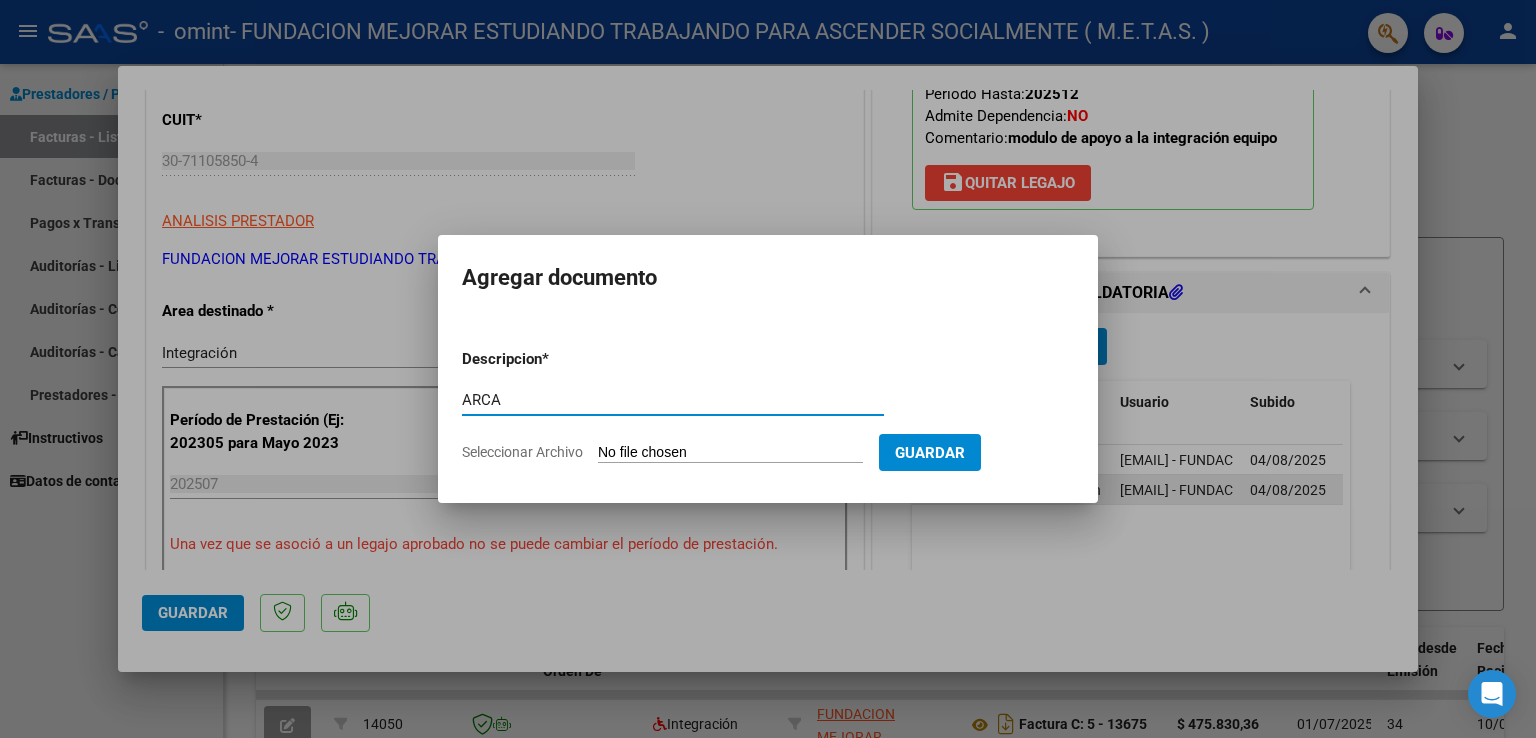 type on "ARCA" 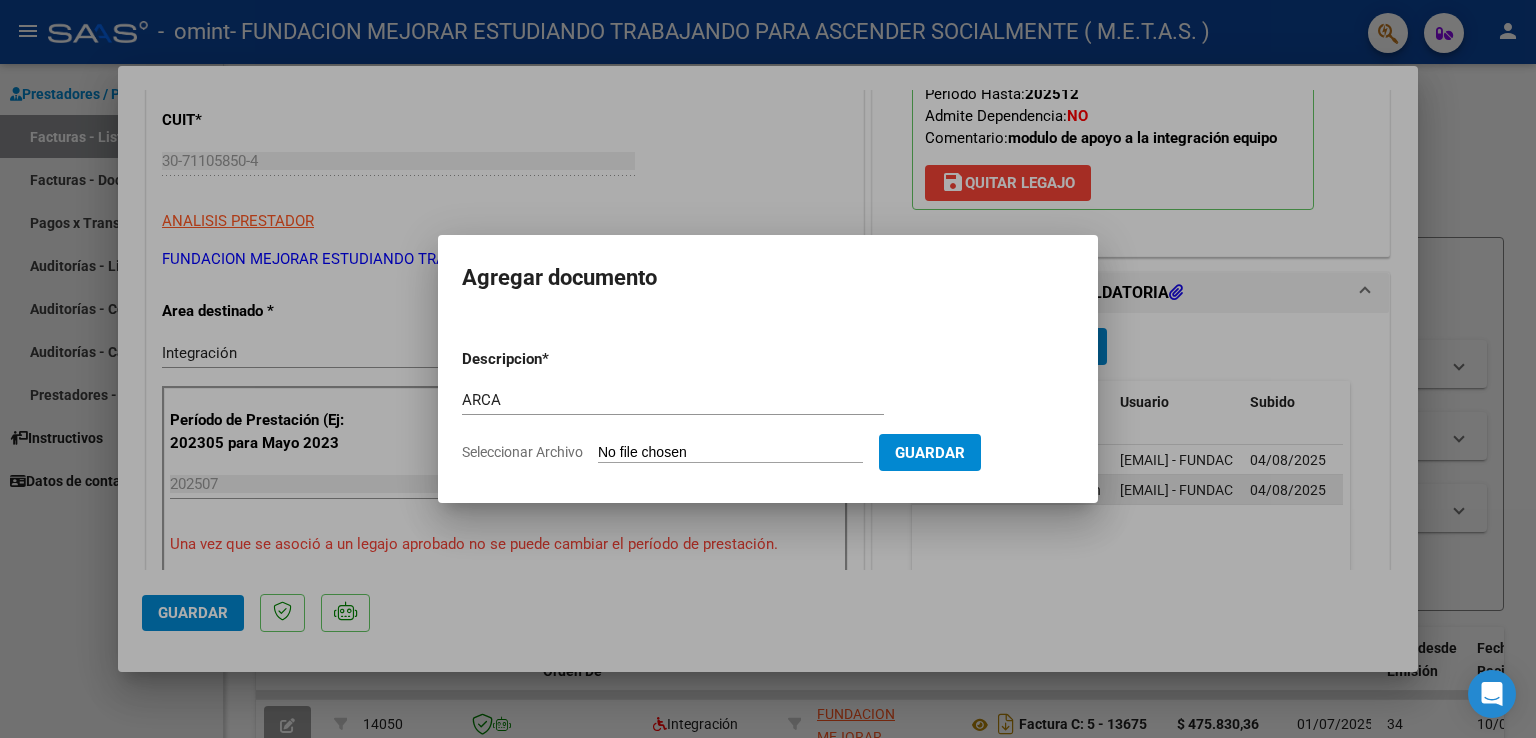 type on "C:\fakepath\AFIP ARCA.pdf" 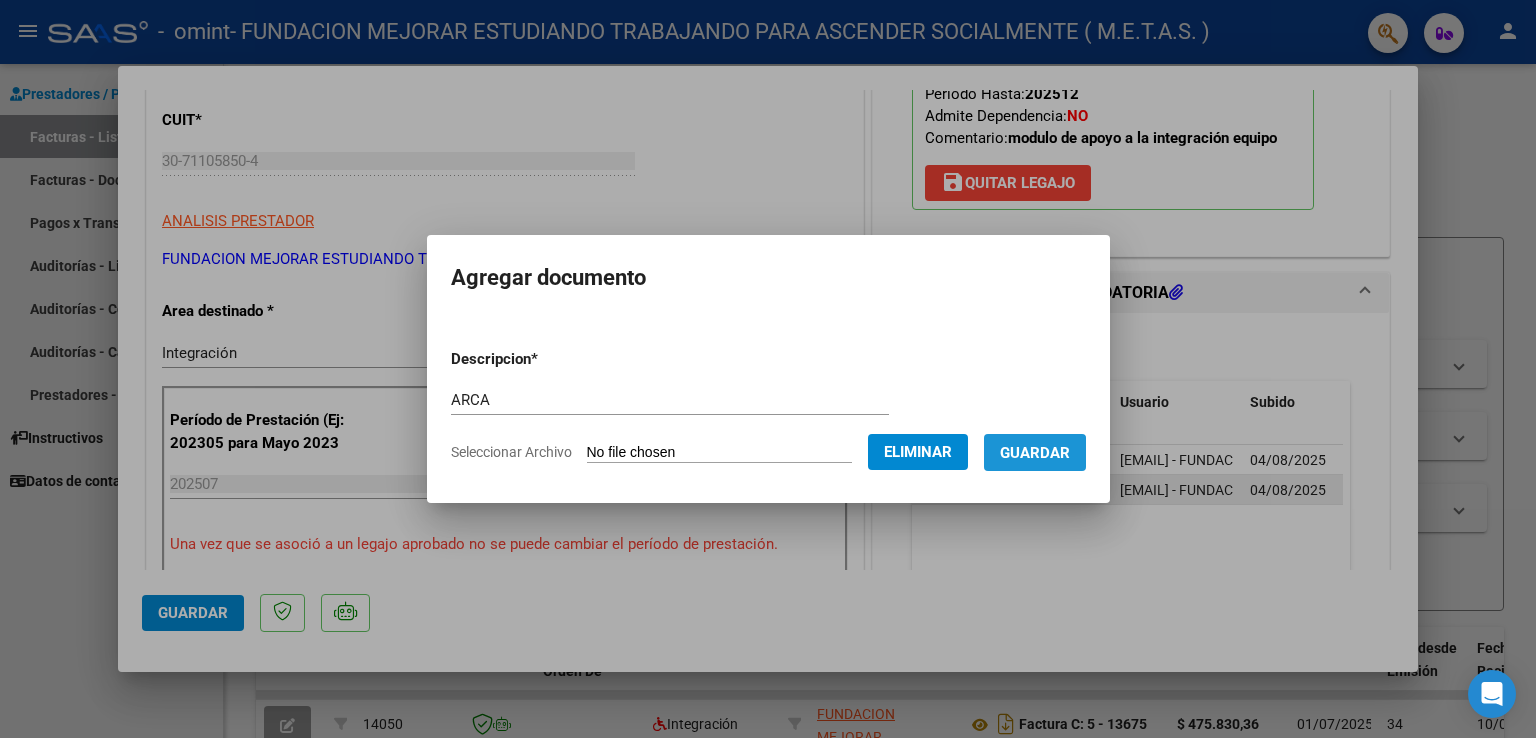 click on "Guardar" at bounding box center (1035, 453) 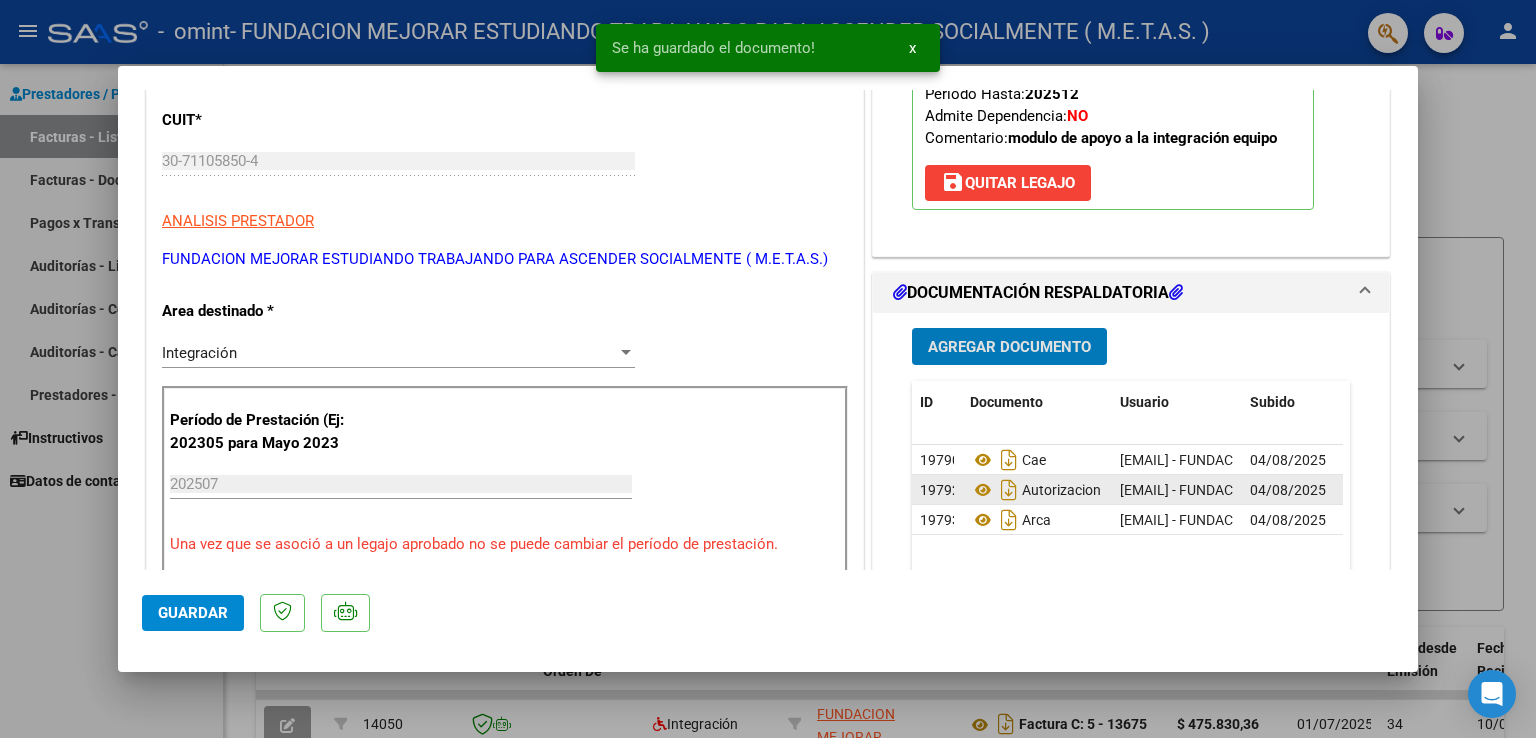 click on "Agregar Documento" at bounding box center [1009, 347] 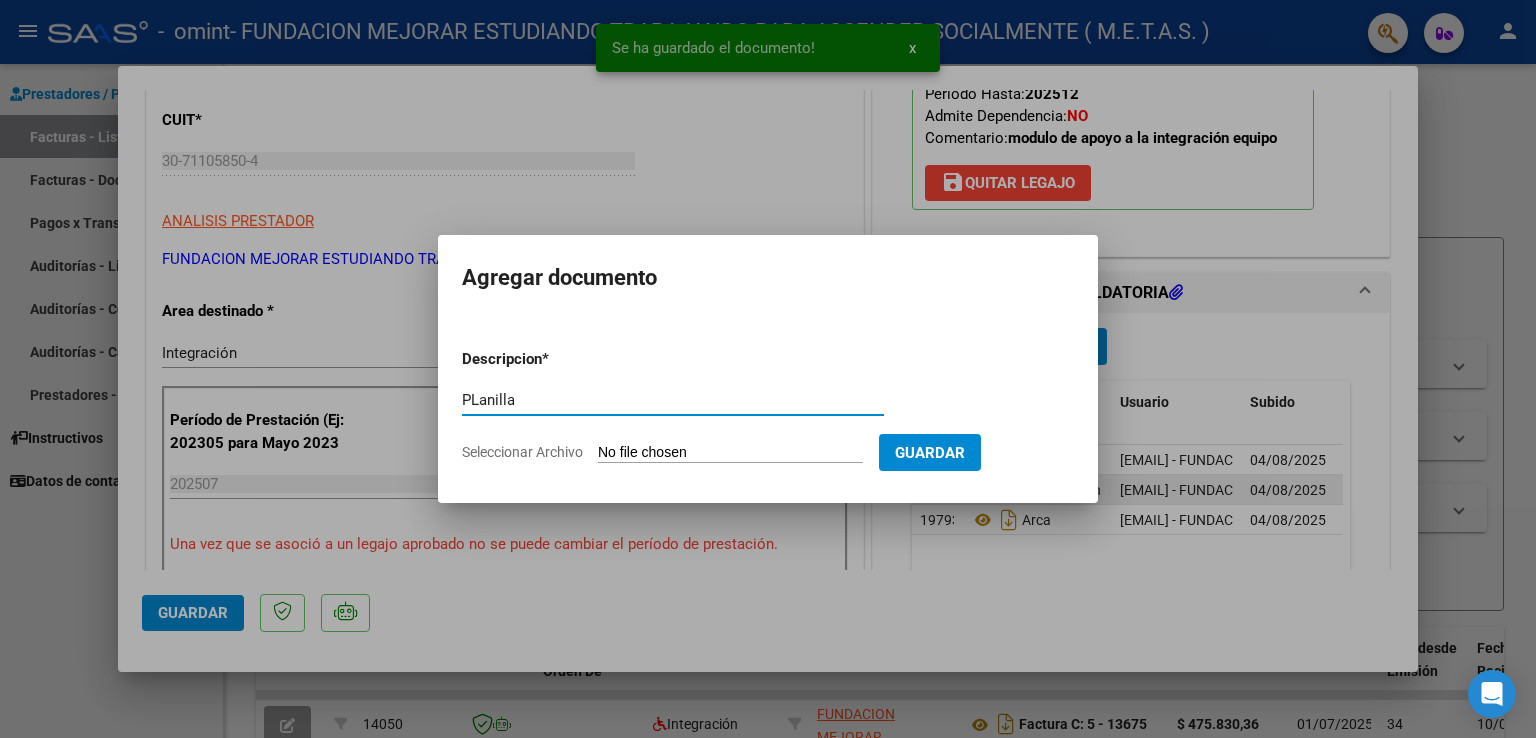 type on "PLanilla" 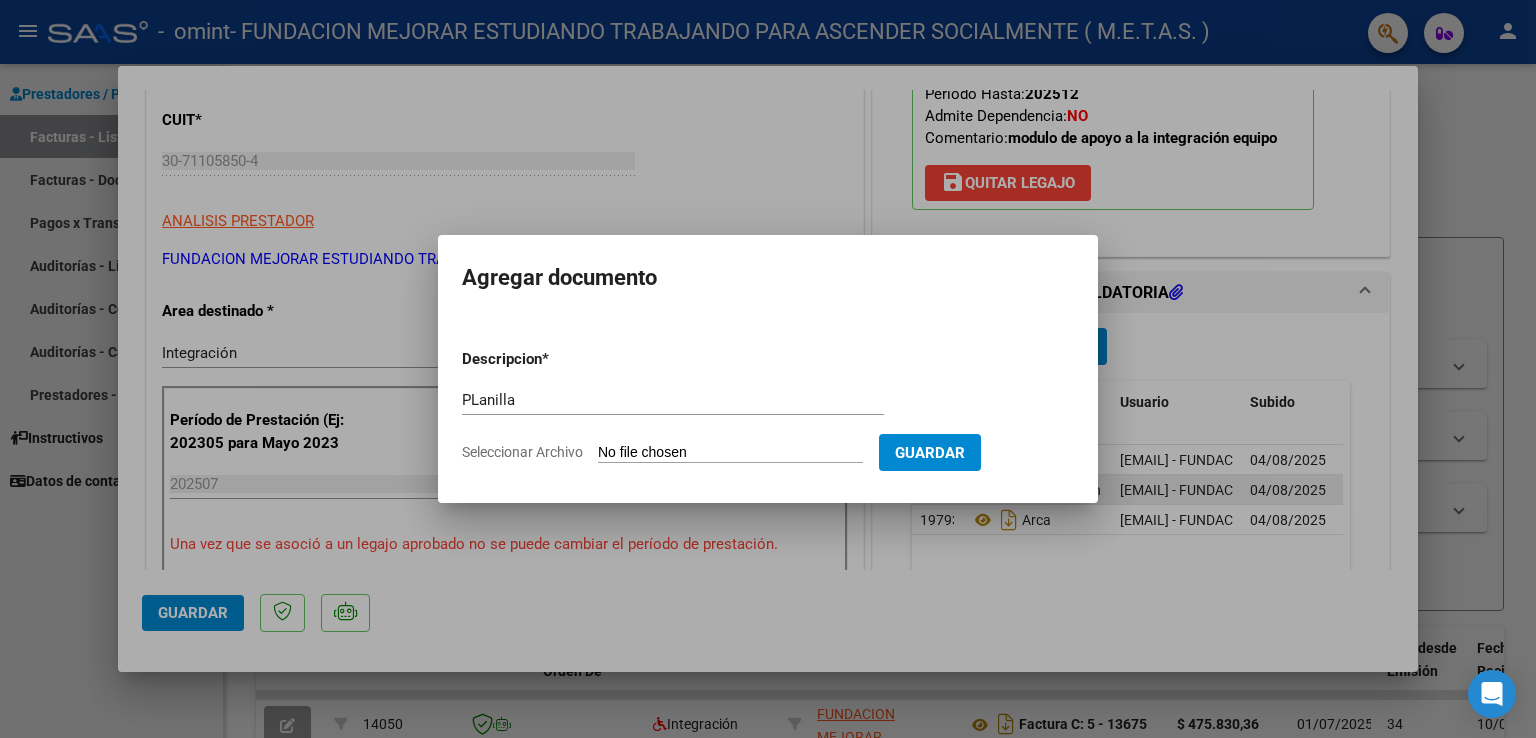 type on "C:\fakepath\[NAME] [NAME] - Planilla [MONTH].pdf" 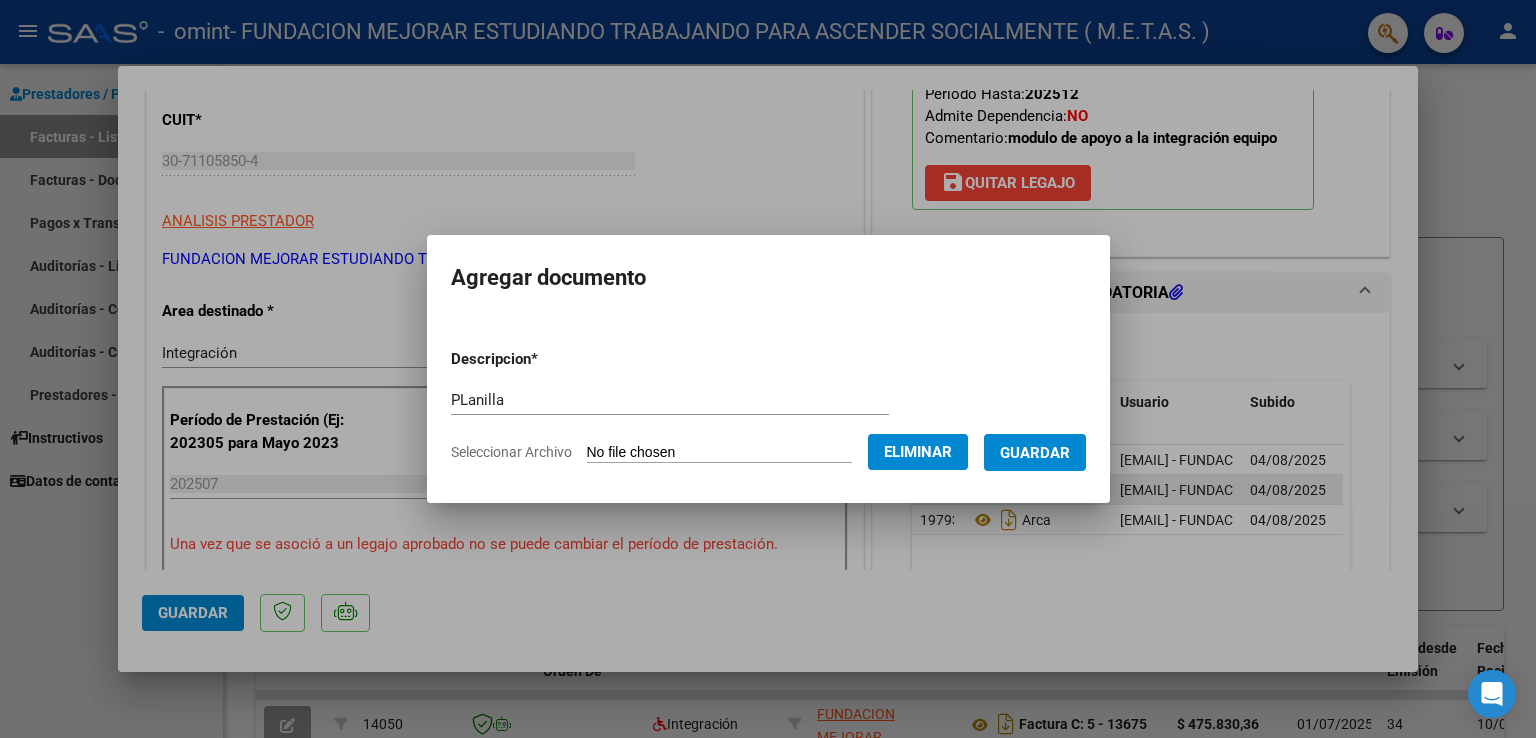 click on "Guardar" at bounding box center [1035, 453] 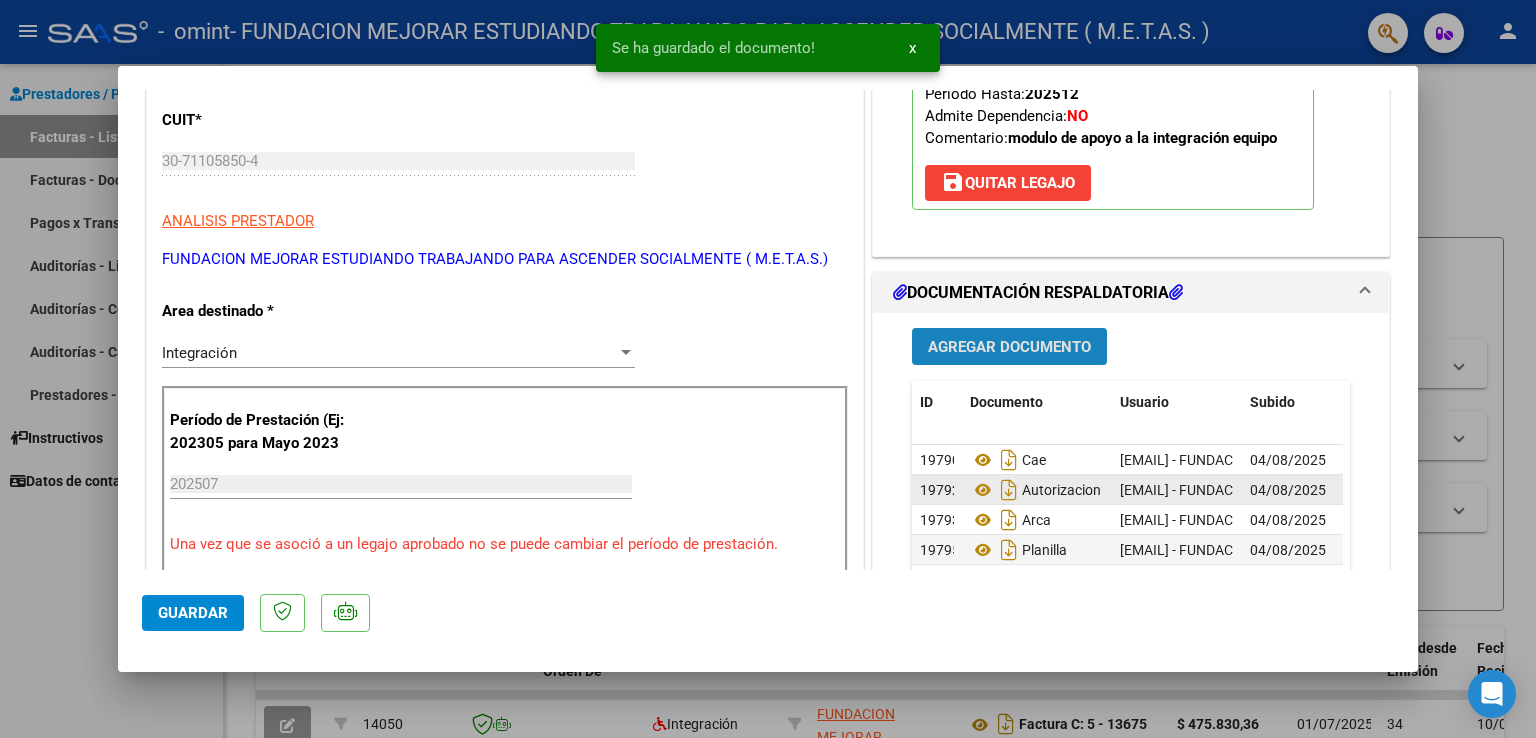 click on "Agregar Documento" at bounding box center (1009, 347) 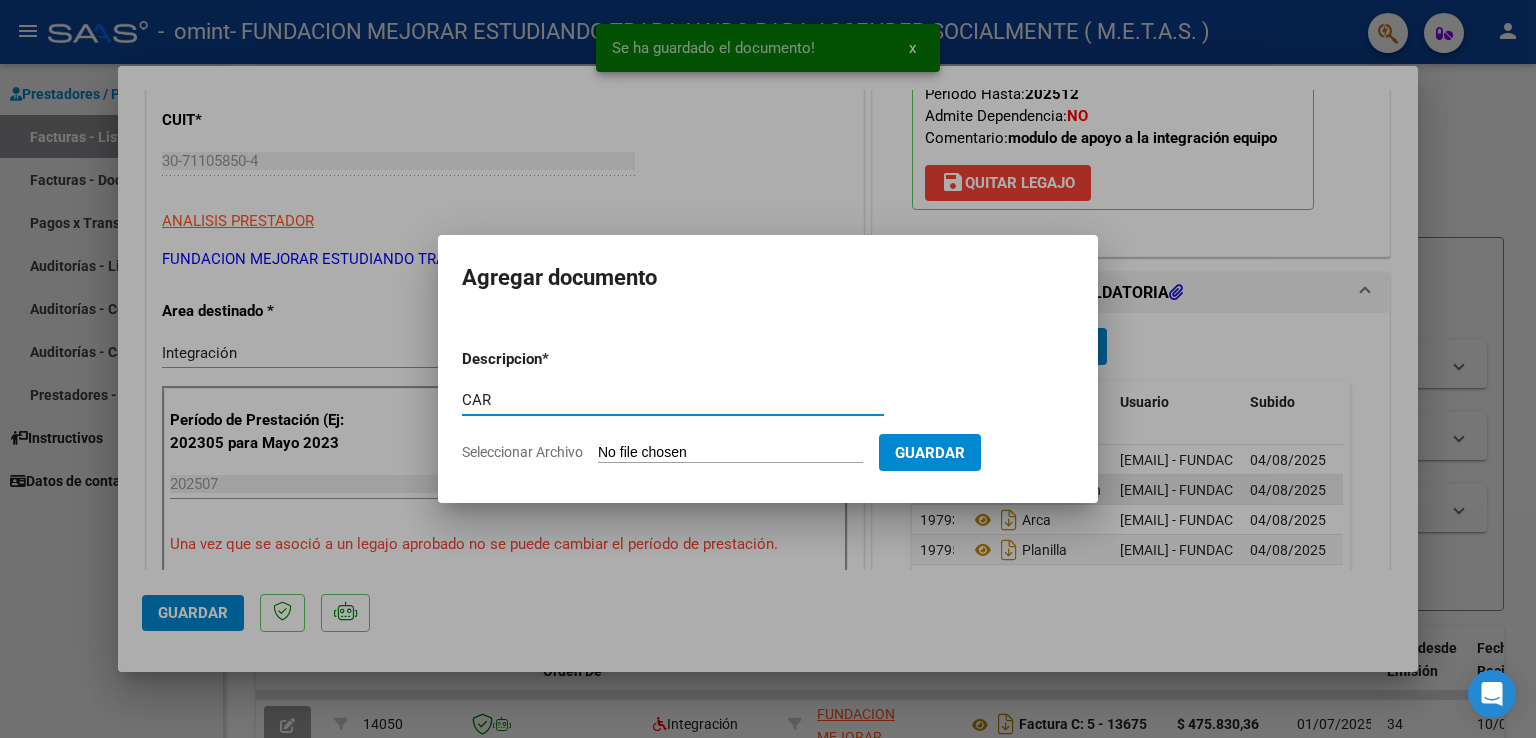 type on "CAR" 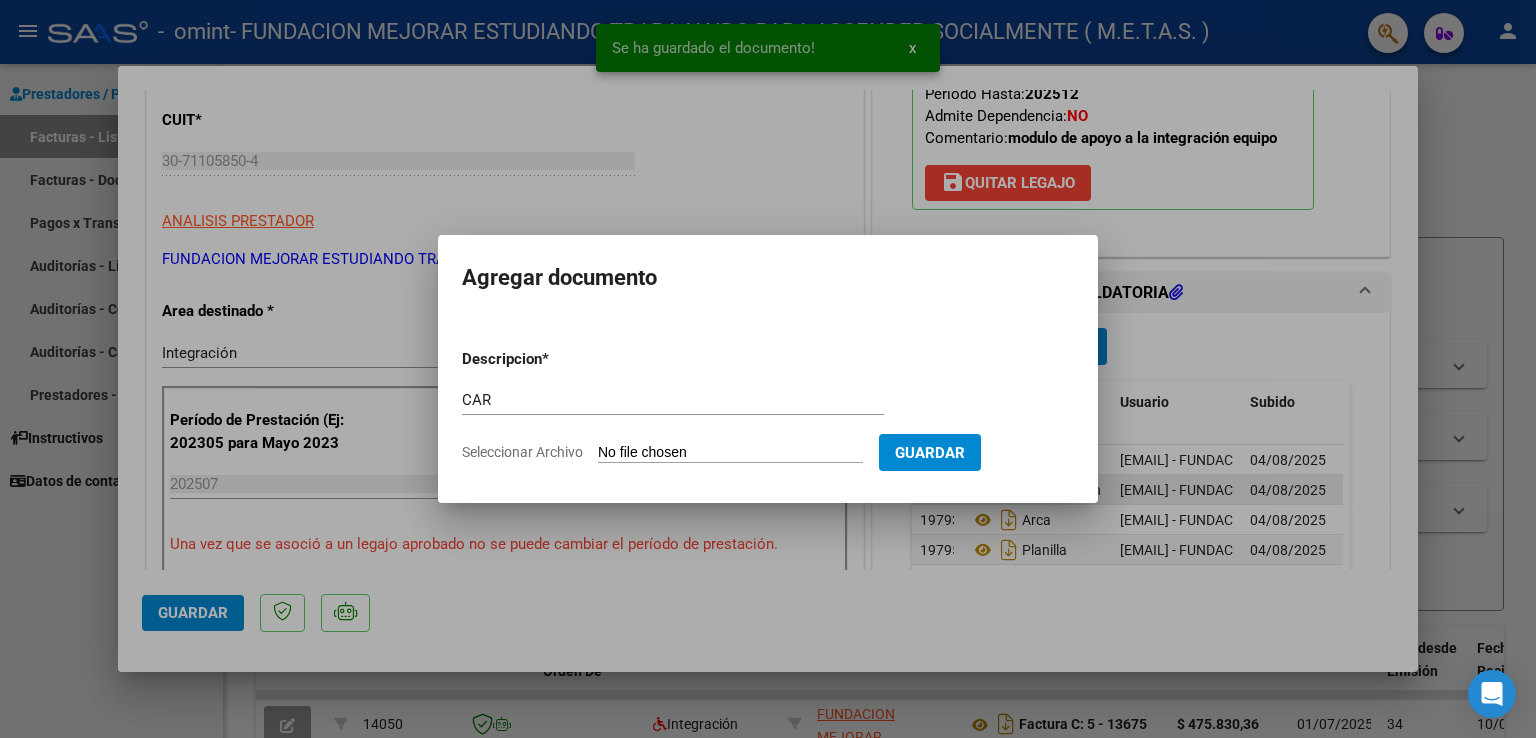 type on "C:\fakepath\[NAME] [NAME]- Car [MONTH].pdf" 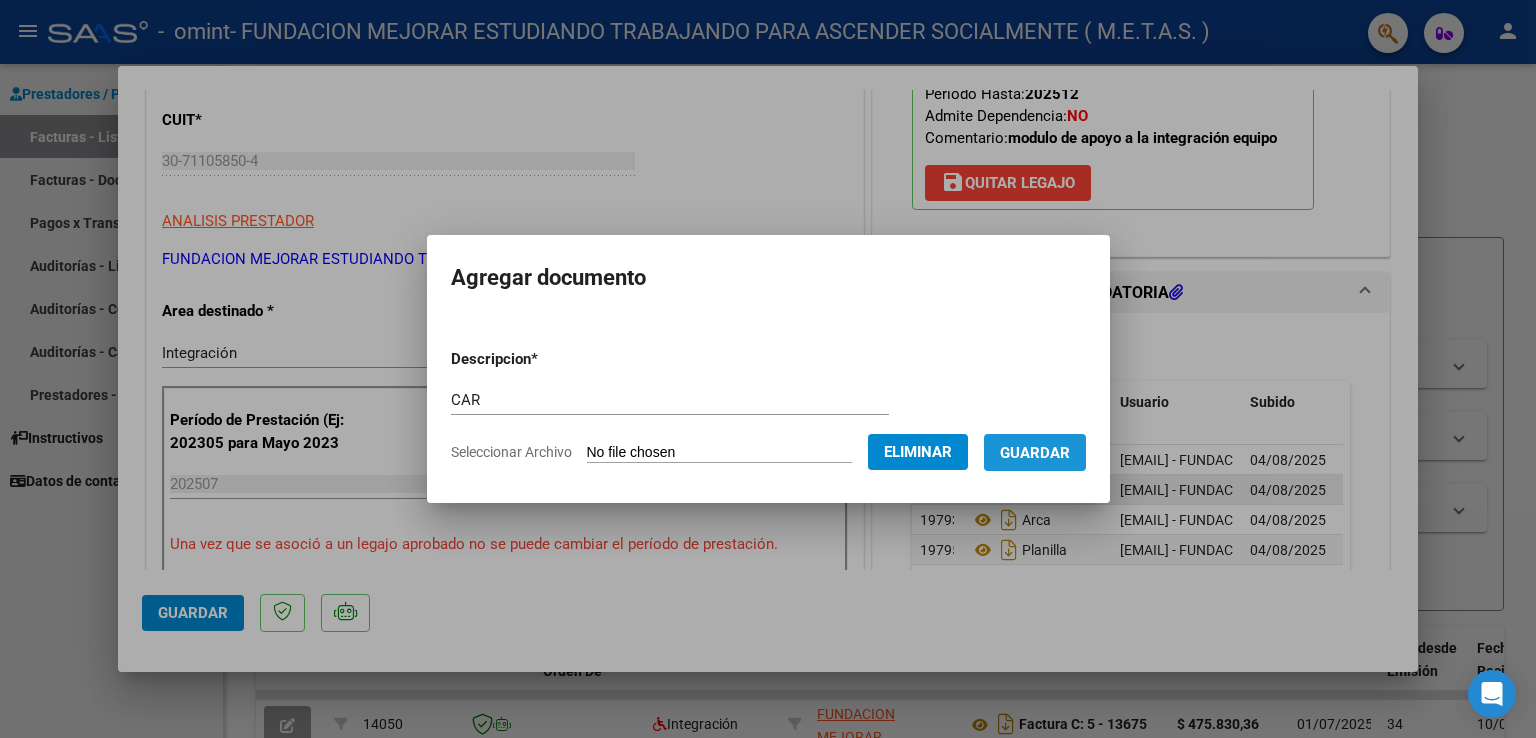 click on "Guardar" at bounding box center [1035, 453] 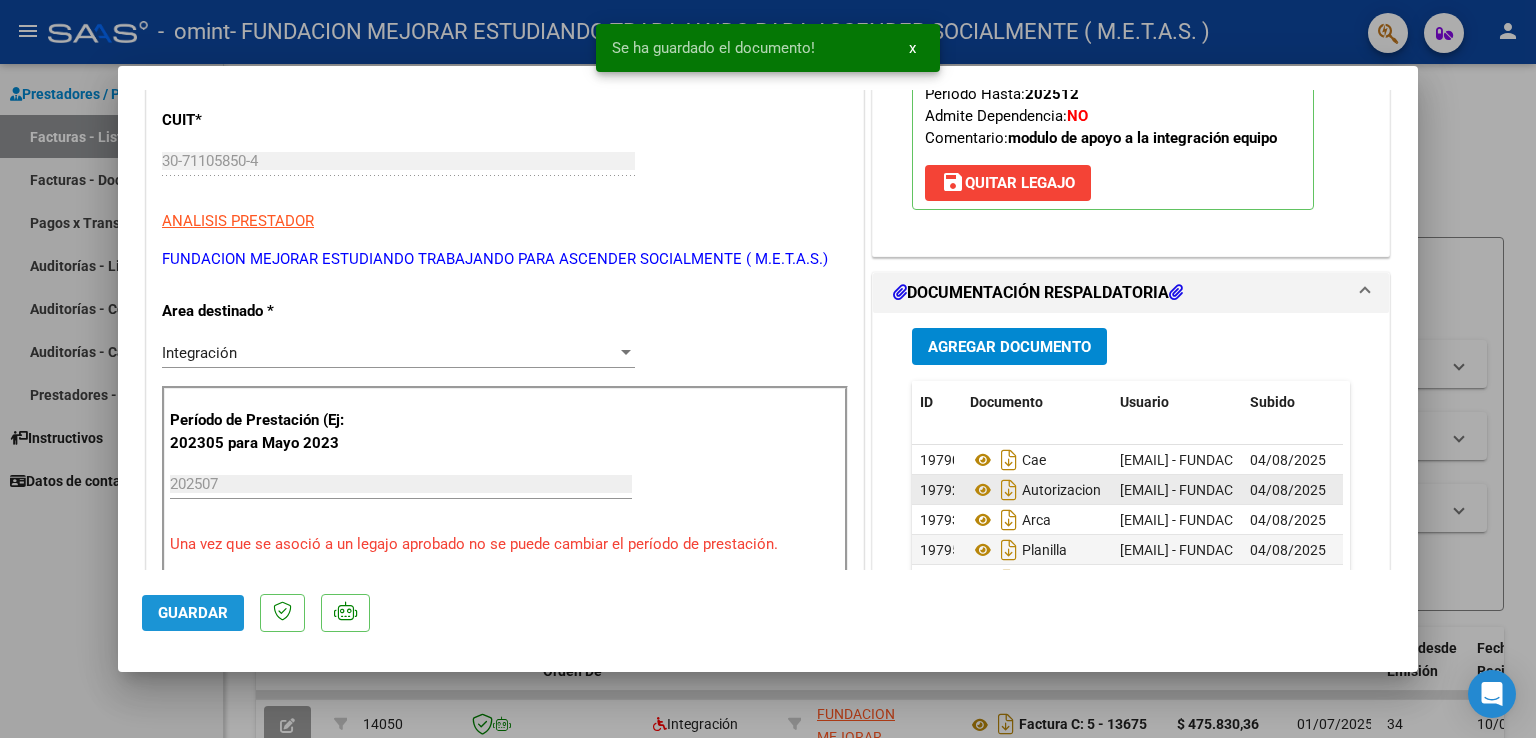 click on "Guardar" 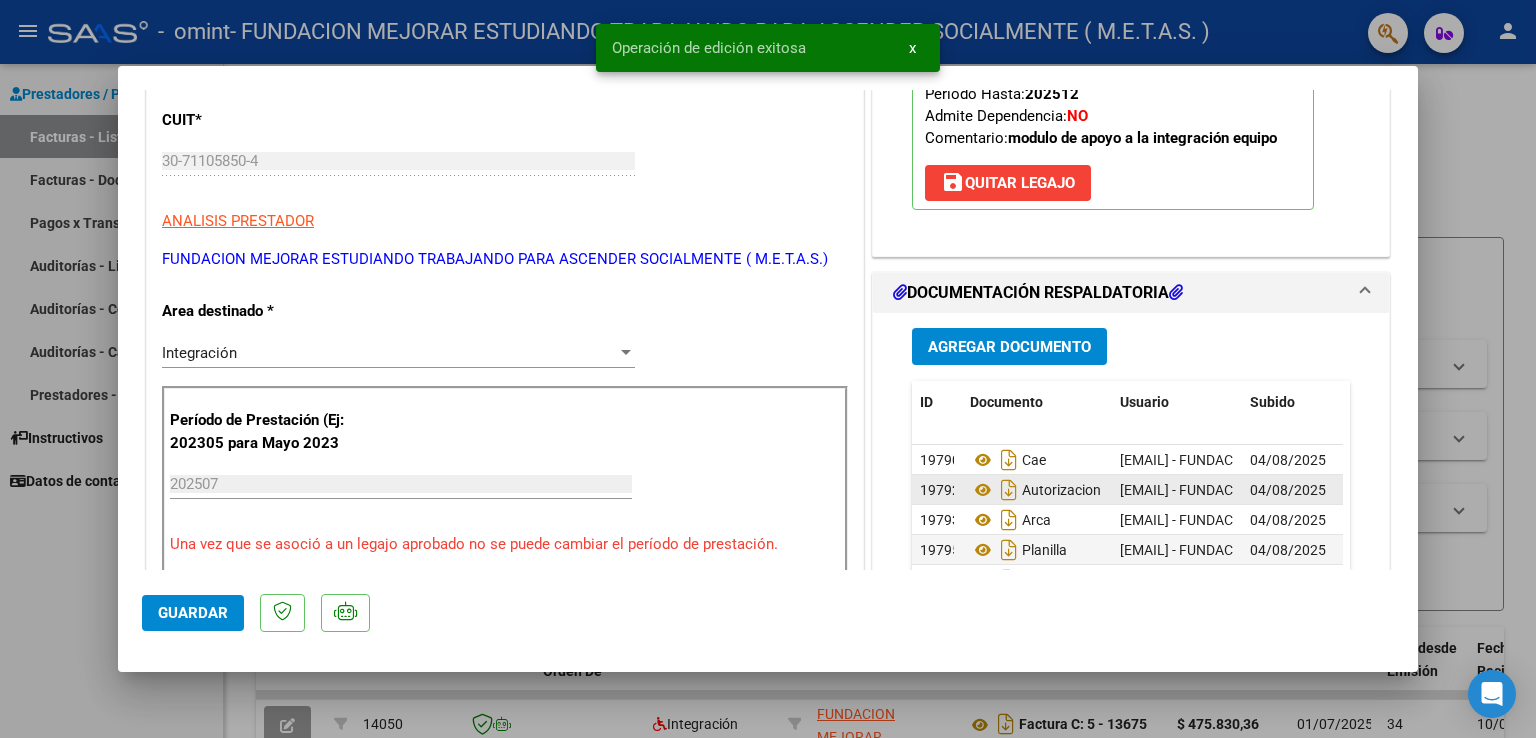 click at bounding box center (768, 369) 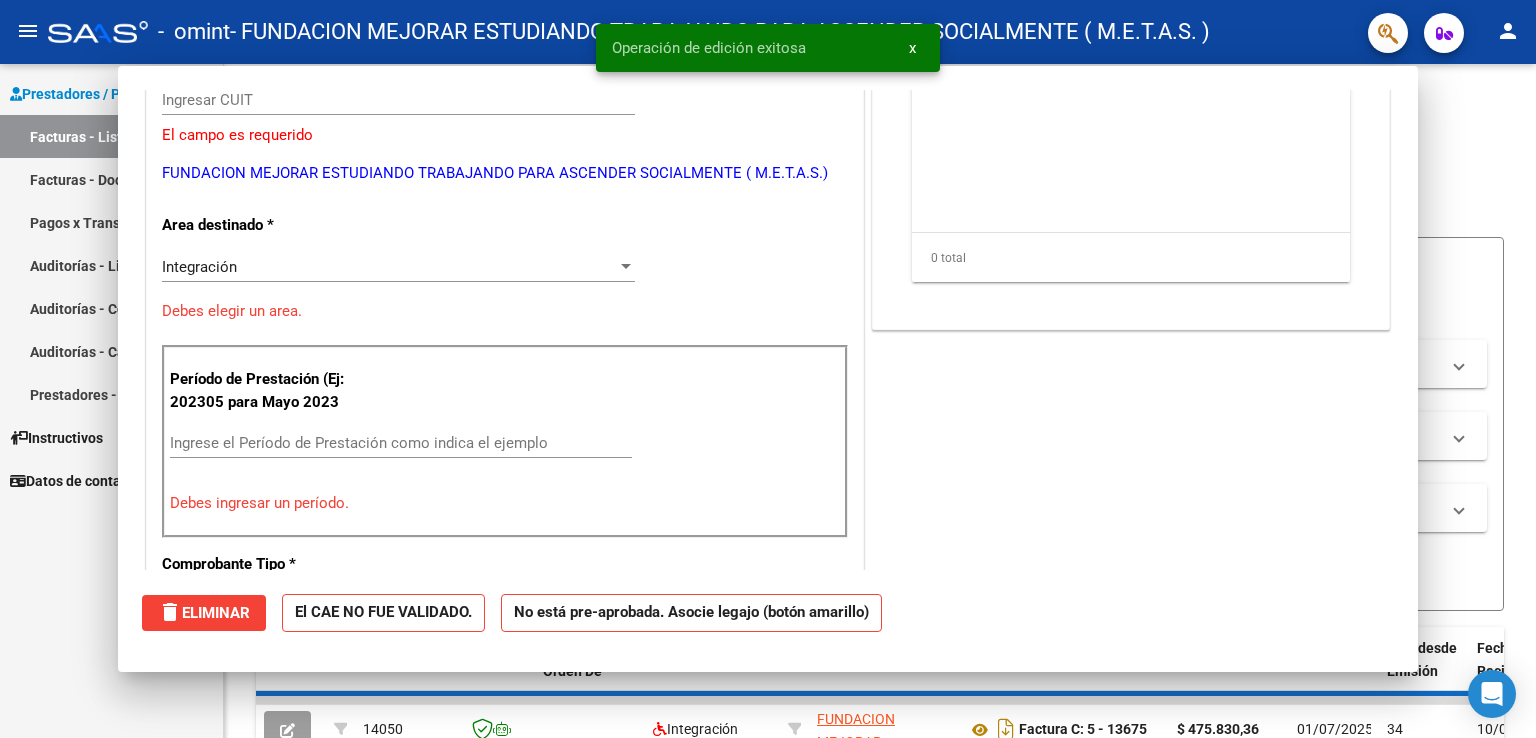 scroll, scrollTop: 0, scrollLeft: 0, axis: both 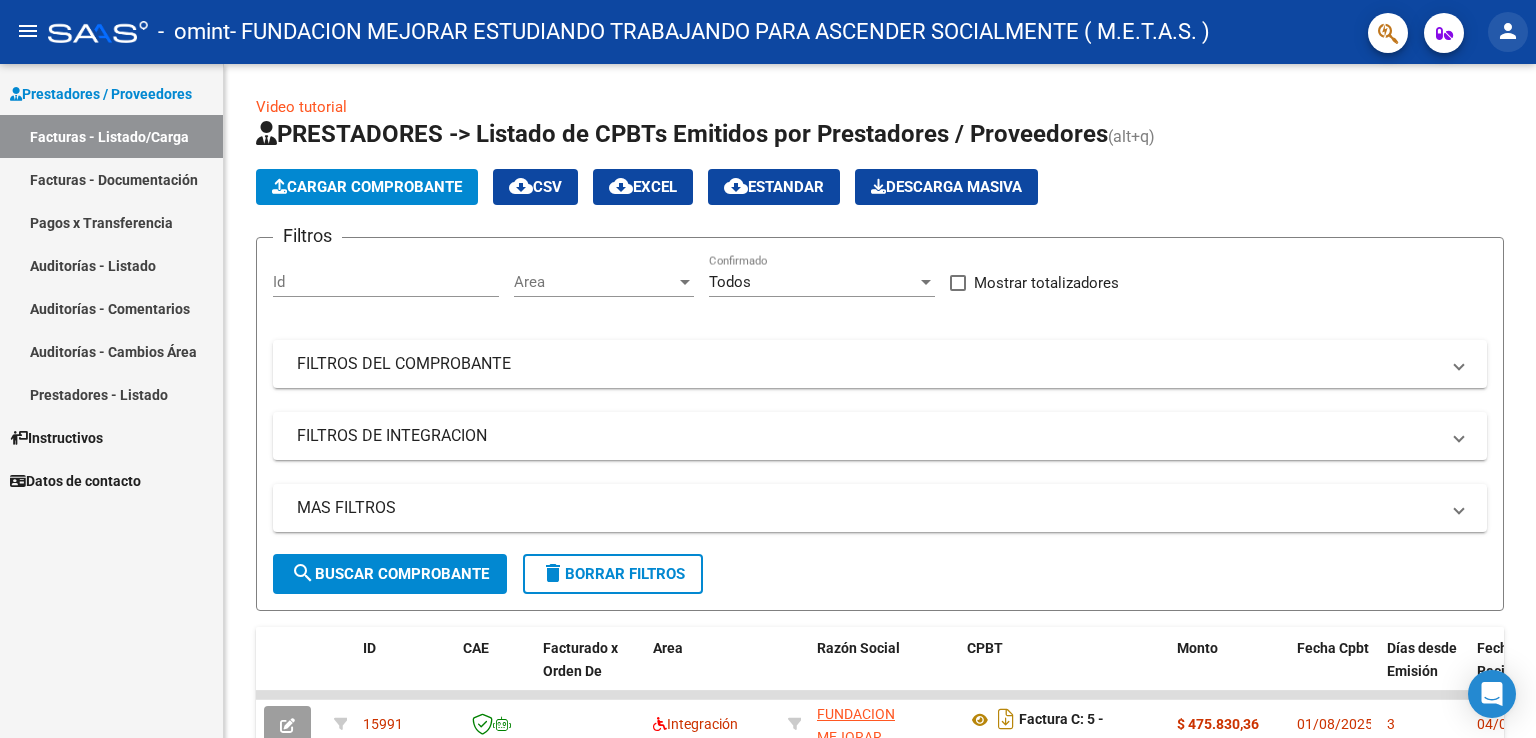 click on "person" 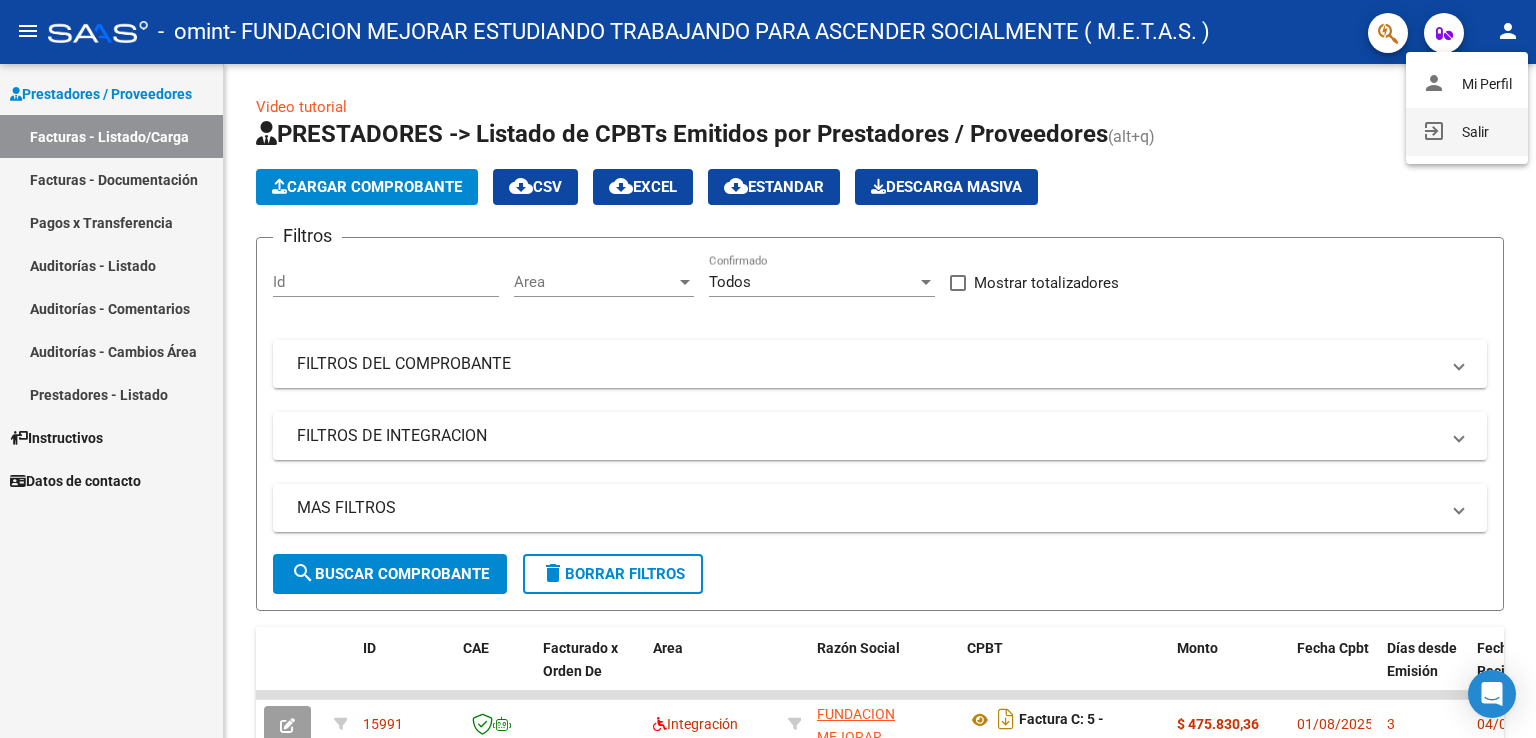 click on "exit_to_app  Salir" at bounding box center (1467, 132) 